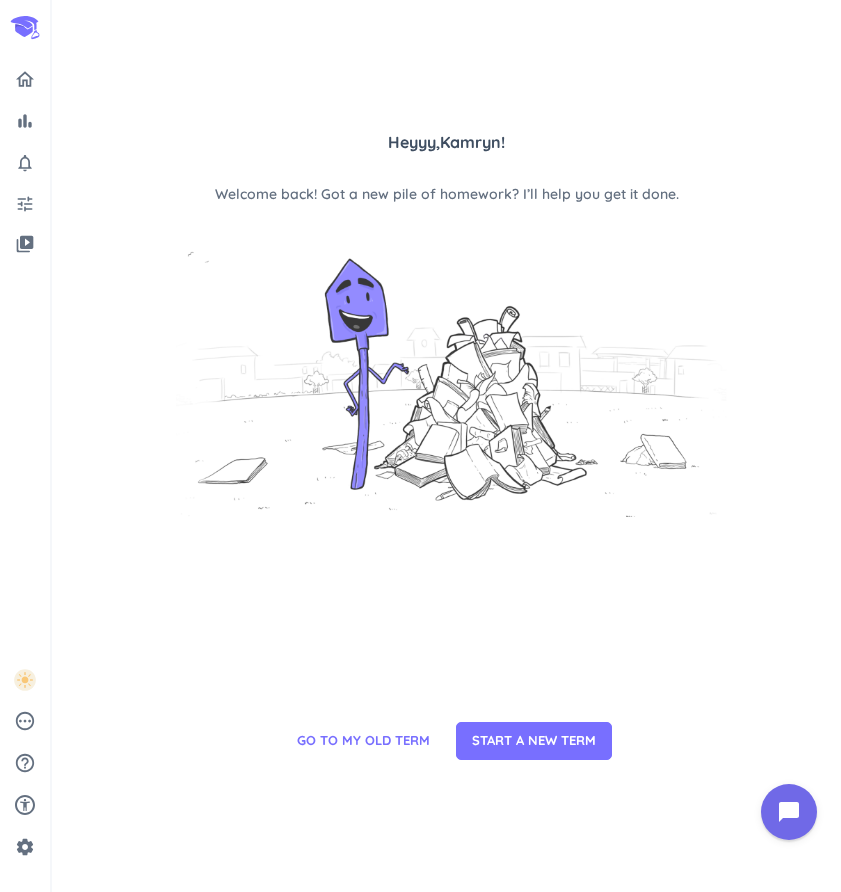 scroll, scrollTop: 0, scrollLeft: 0, axis: both 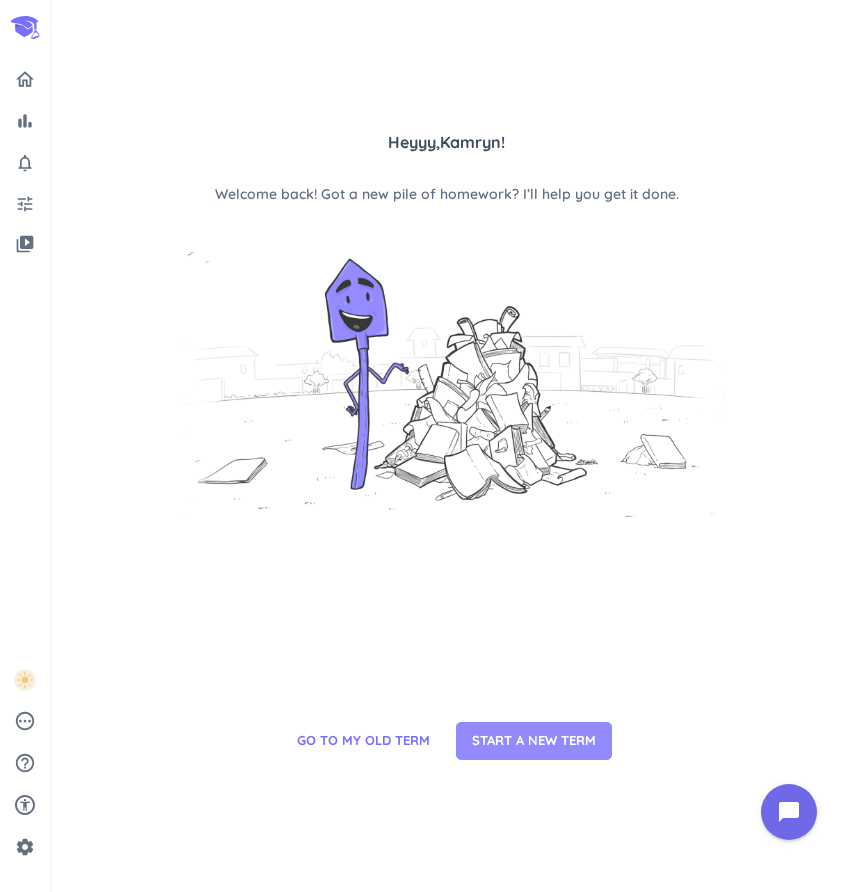 click on "START A NEW TERM" at bounding box center [534, 741] 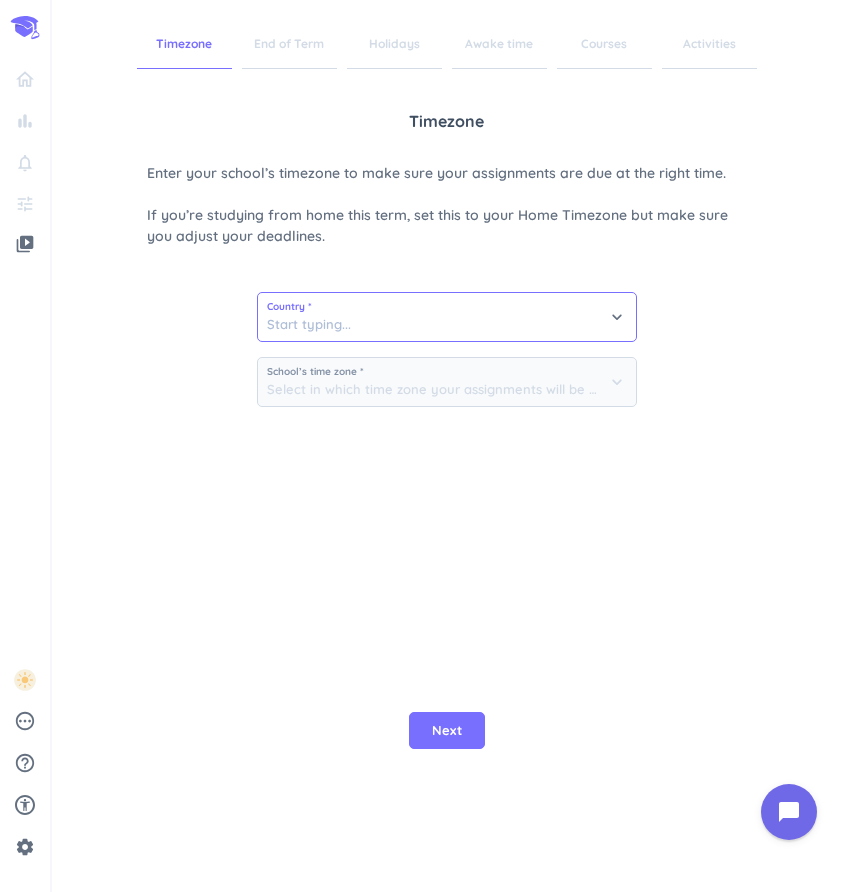click at bounding box center [447, 317] 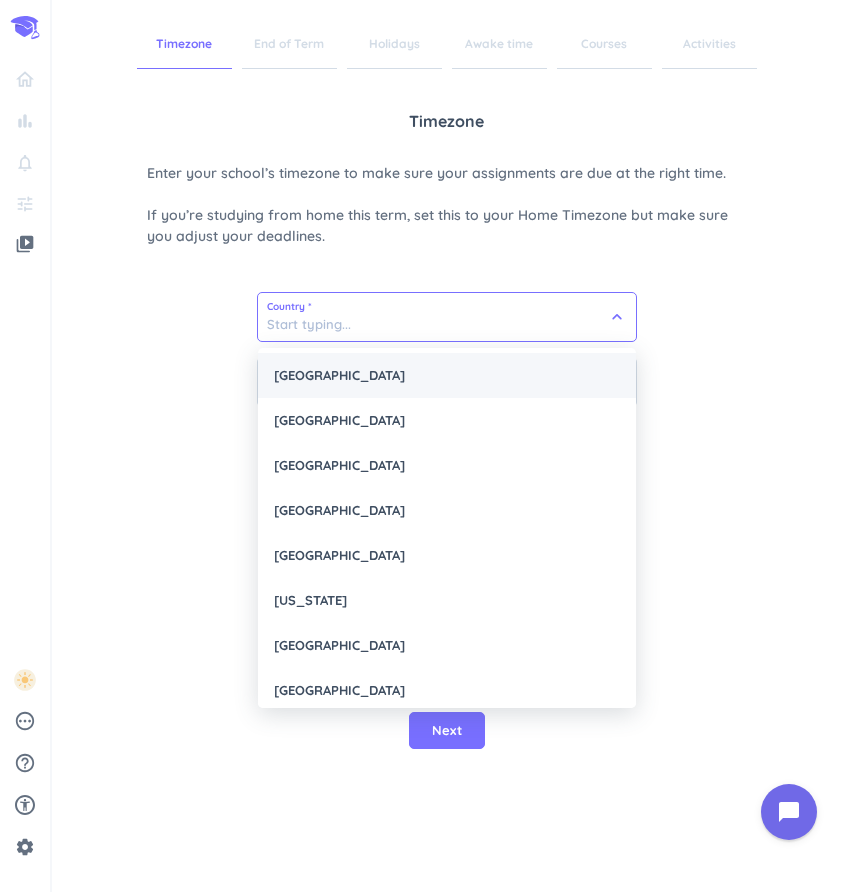 click on "[GEOGRAPHIC_DATA]" at bounding box center [447, 375] 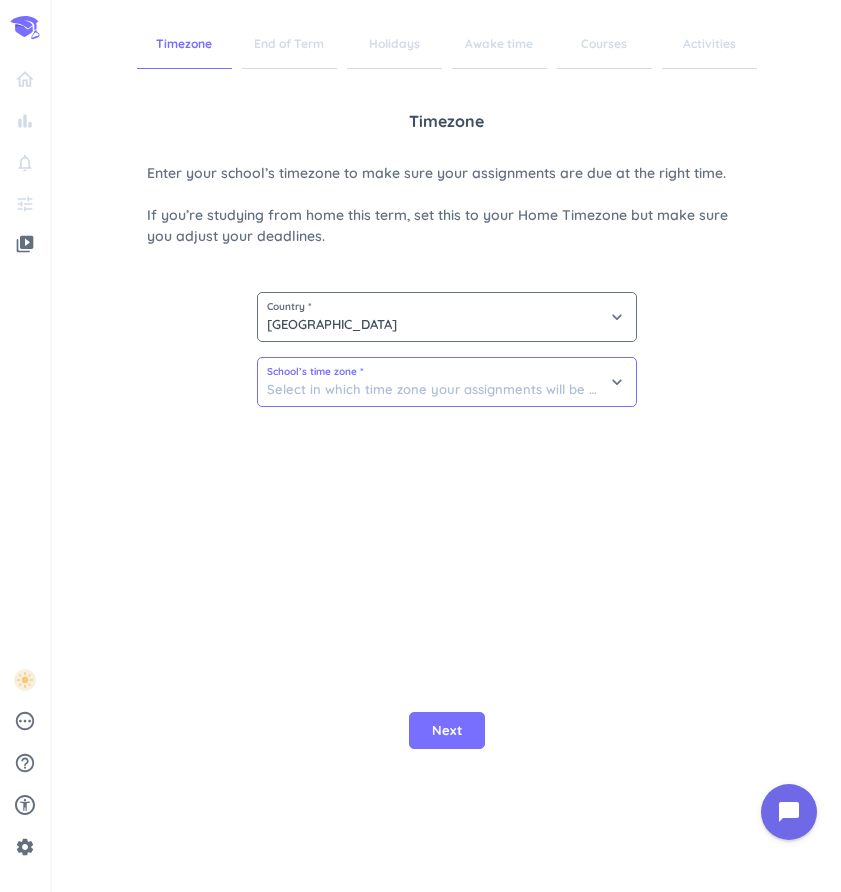 click at bounding box center [447, 382] 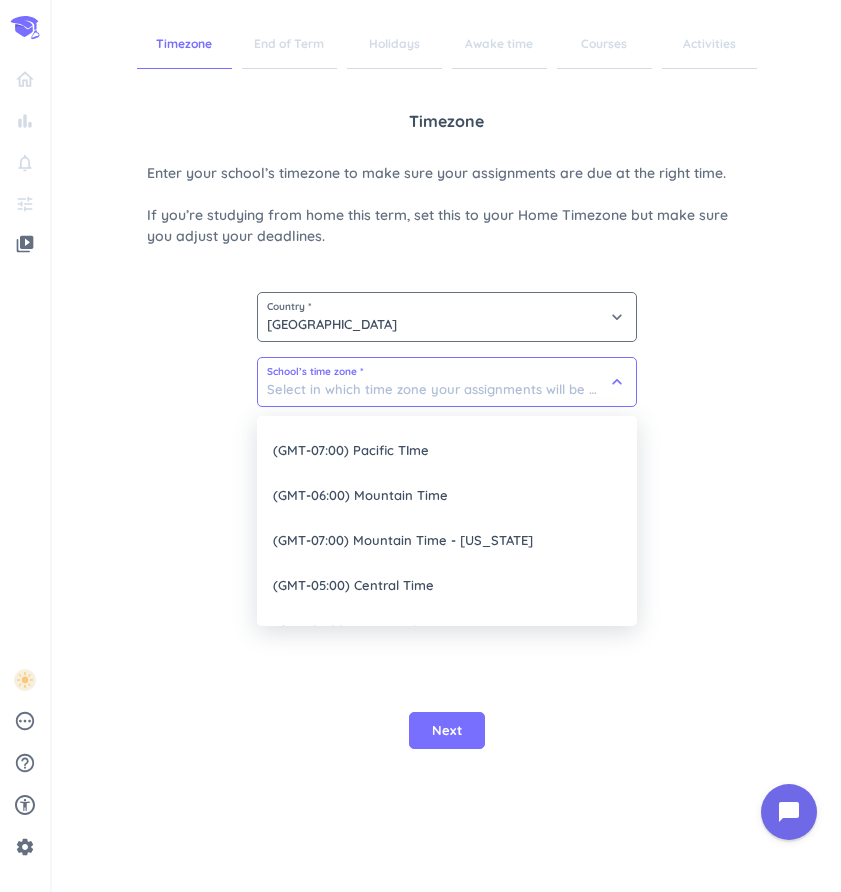 scroll, scrollTop: 115, scrollLeft: 0, axis: vertical 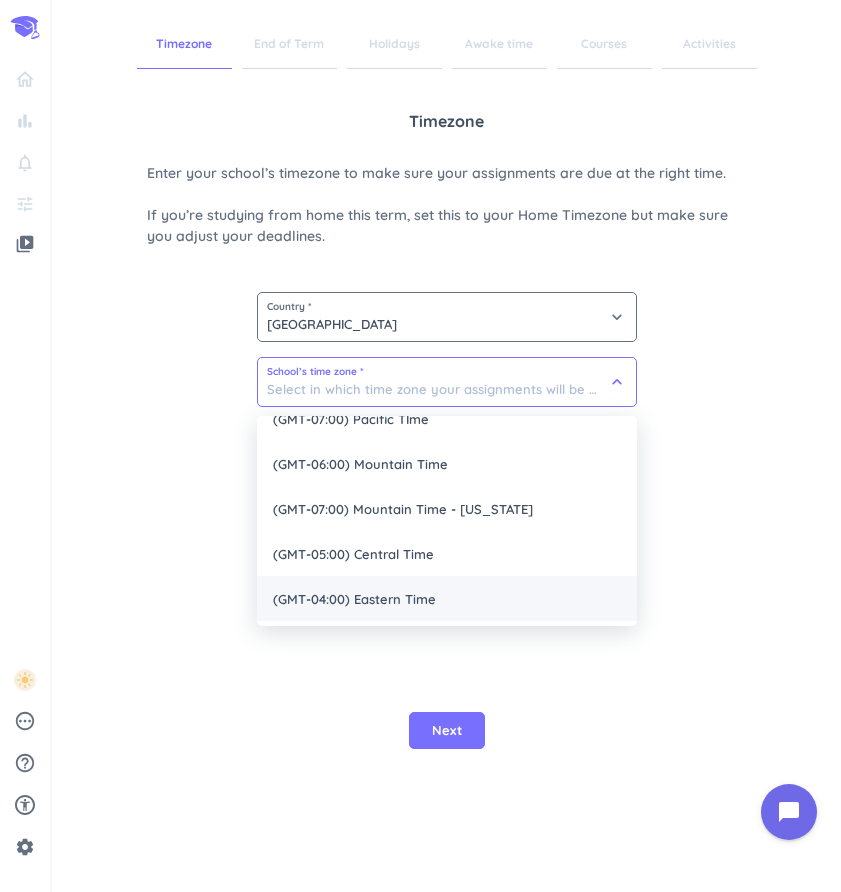 click on "(GMT-04:00) Eastern Time" at bounding box center (447, 598) 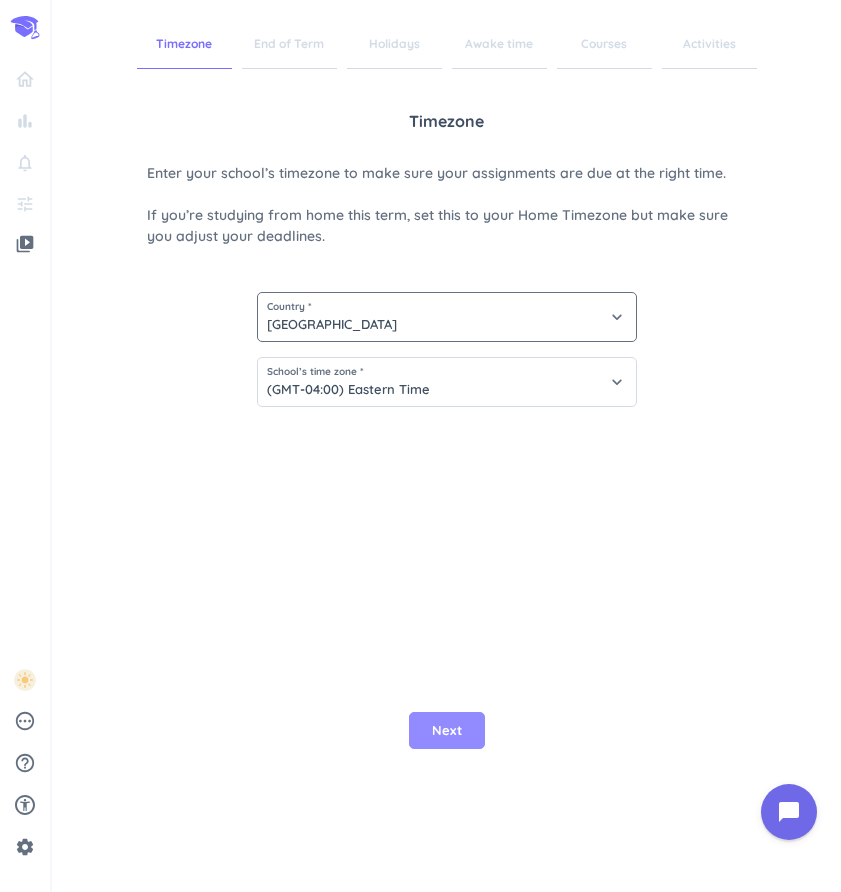 click on "Next" at bounding box center [447, 731] 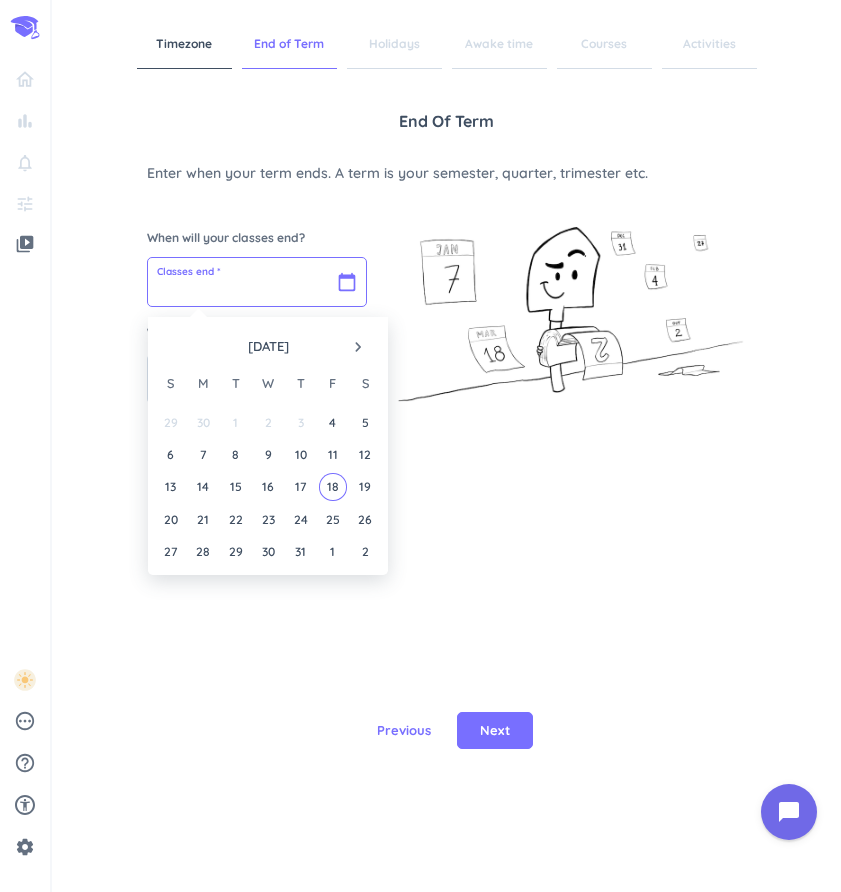click at bounding box center (257, 282) 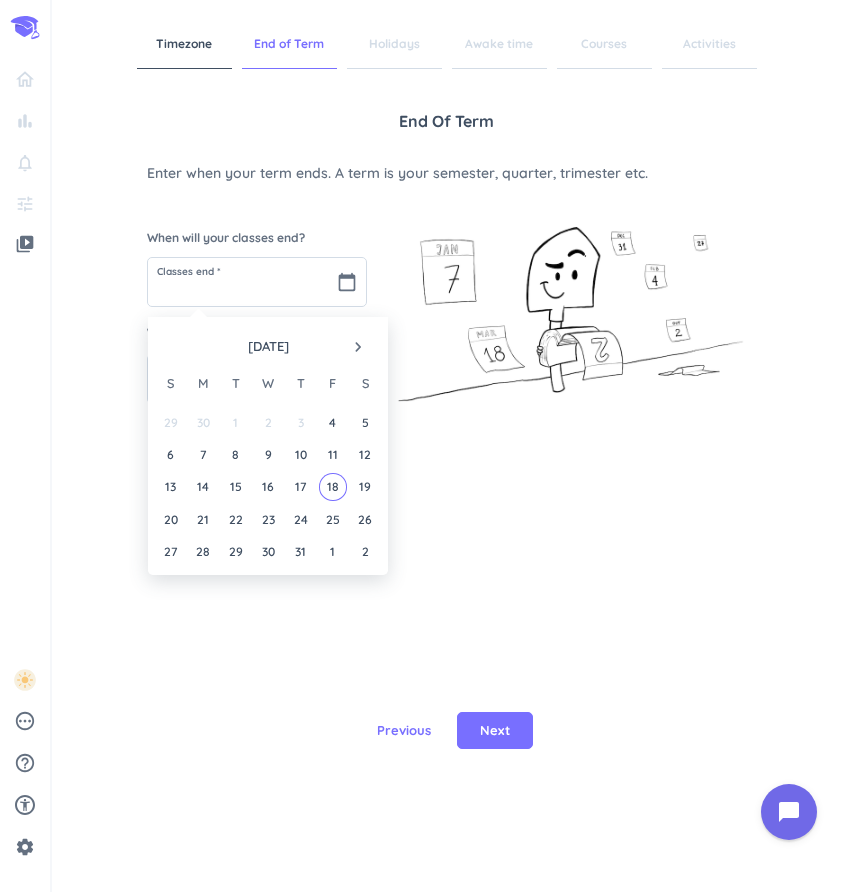 click on "navigate_next" at bounding box center [358, 347] 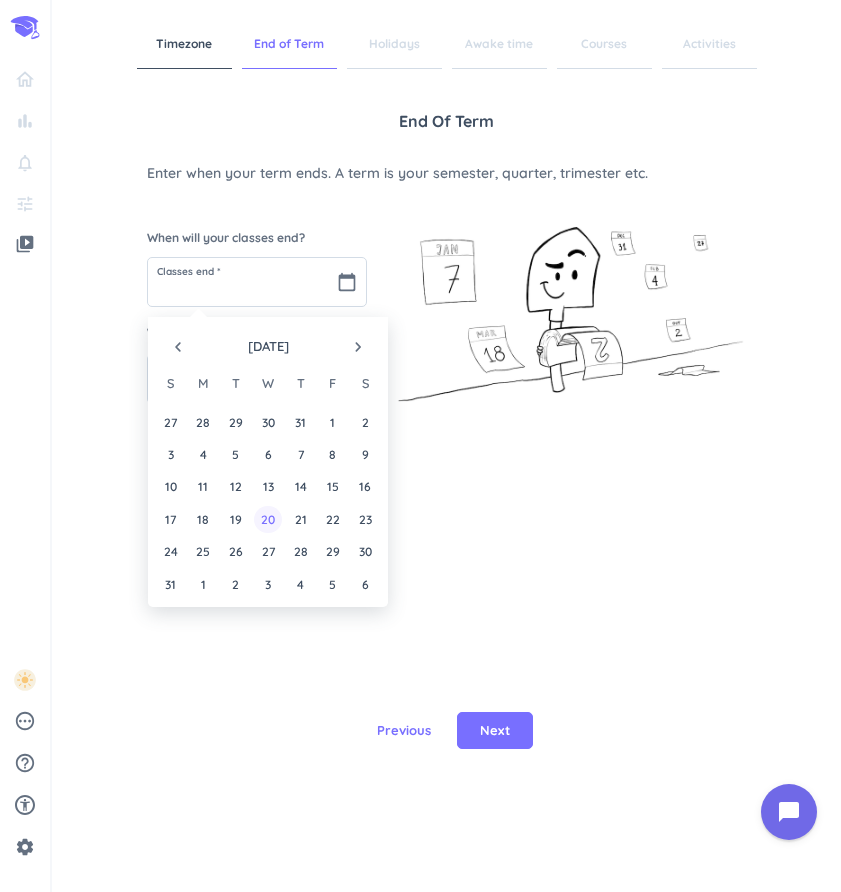 click on "20" at bounding box center [267, 519] 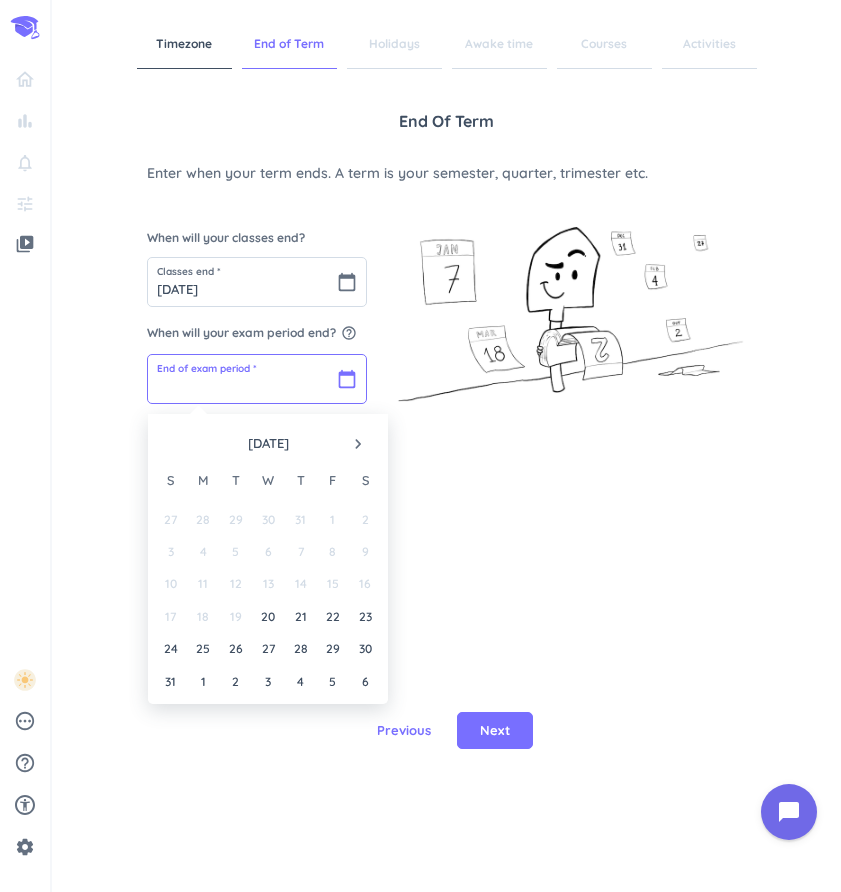 click at bounding box center (257, 379) 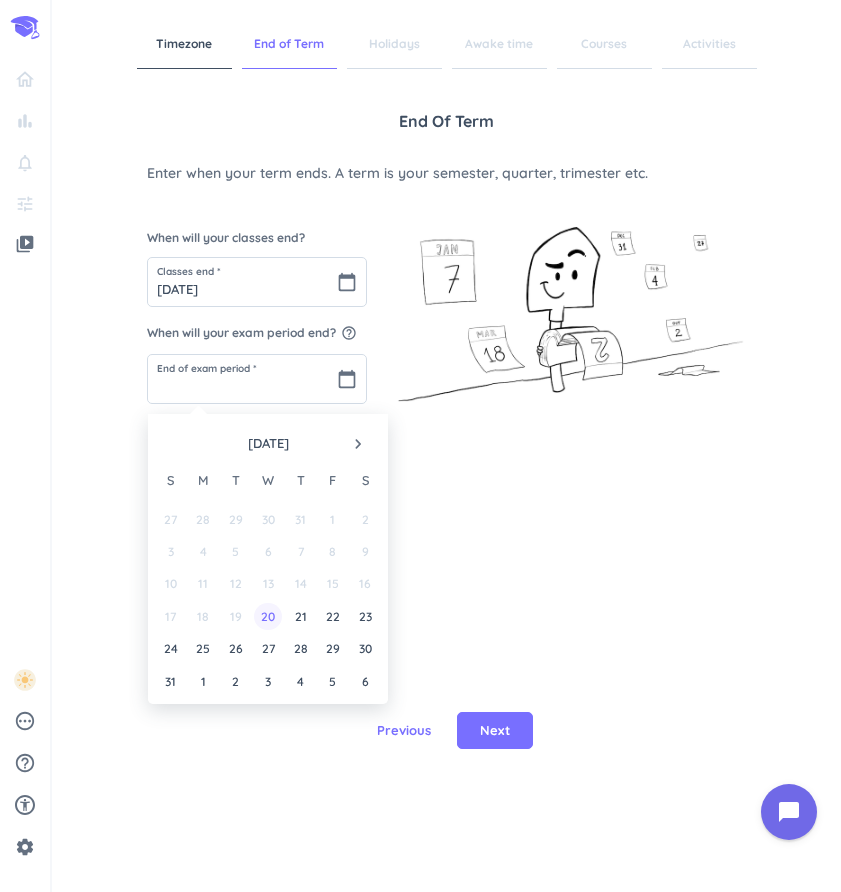 click on "20" at bounding box center (267, 616) 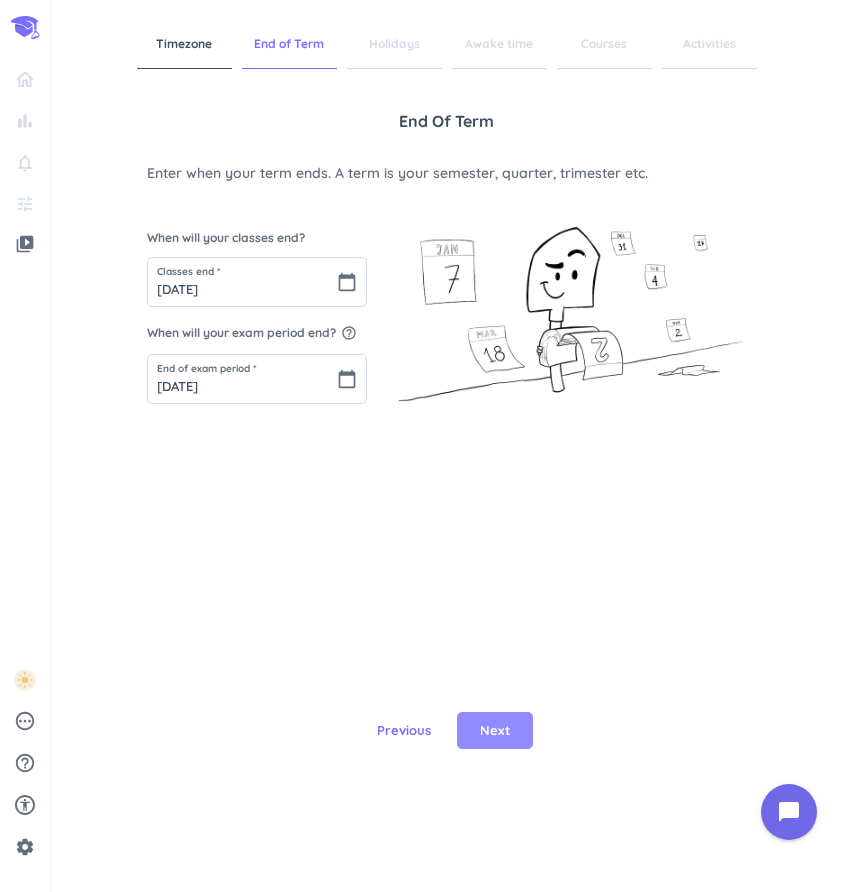 click on "Next" at bounding box center [495, 731] 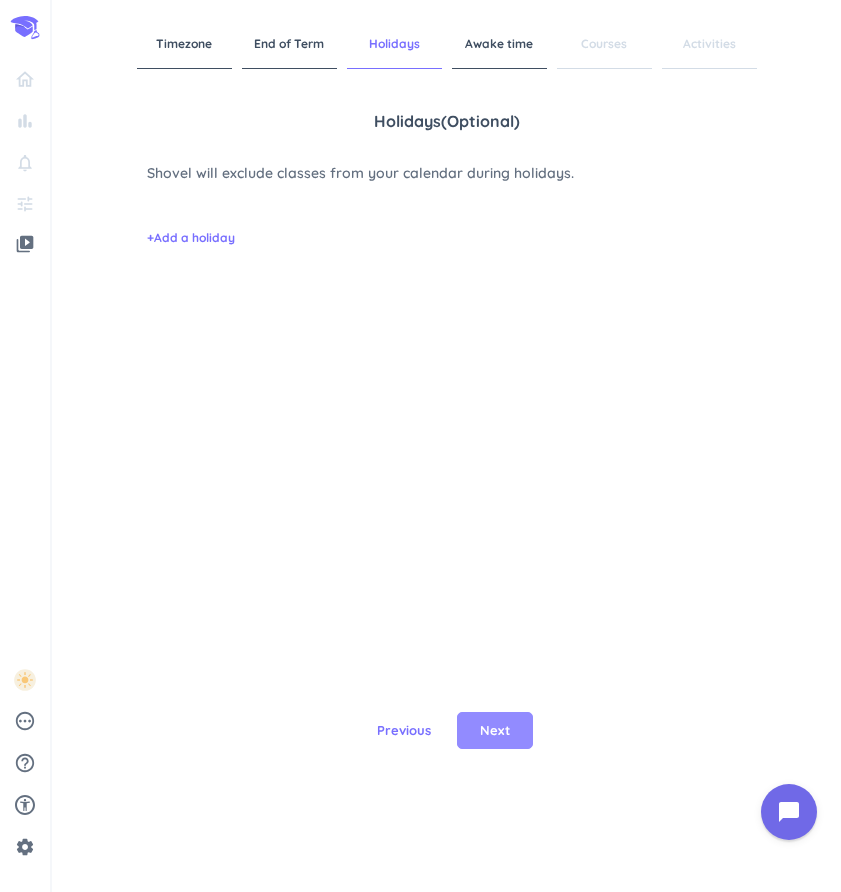 click on "Next" at bounding box center (495, 731) 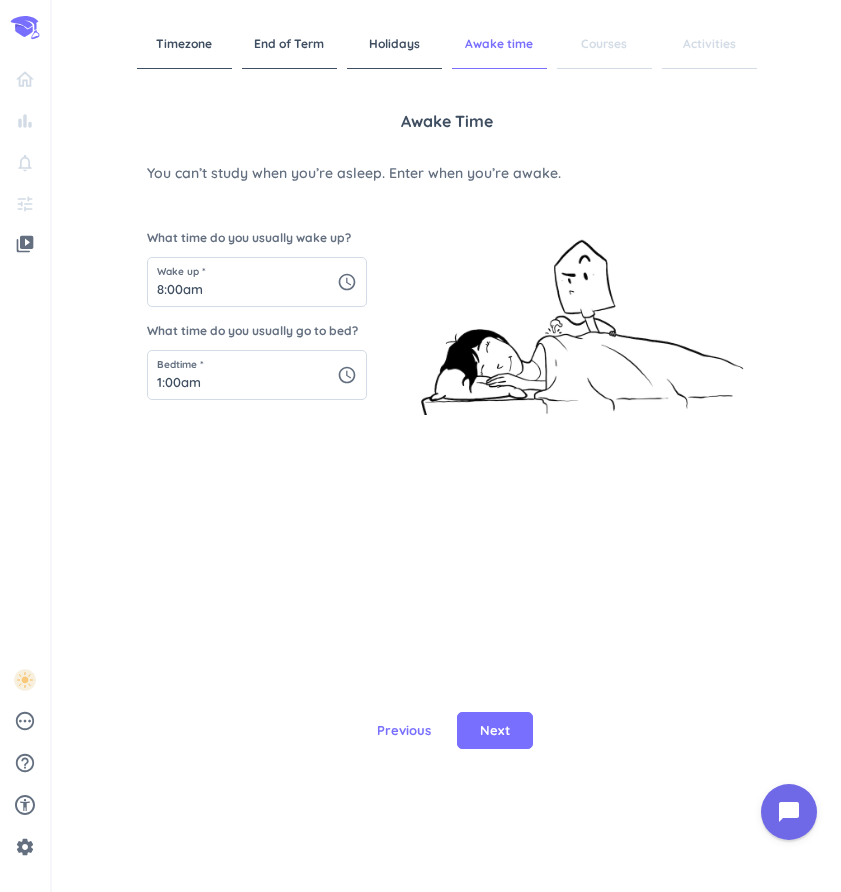 click on "Next" at bounding box center (495, 731) 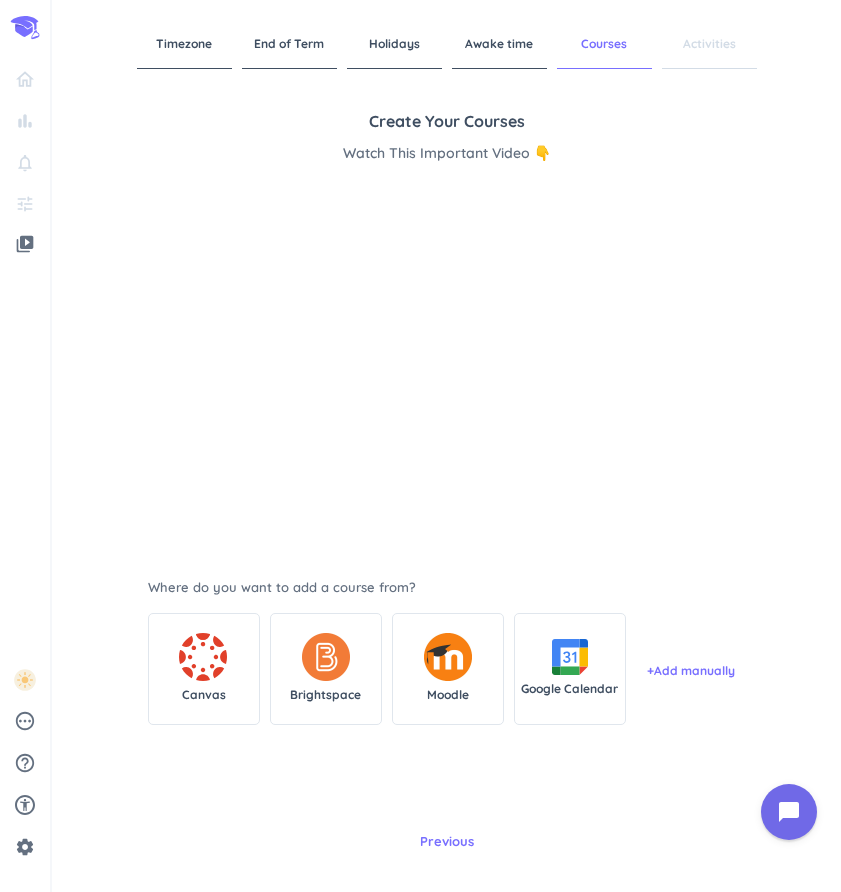 click on "Awake time" at bounding box center (499, 44) 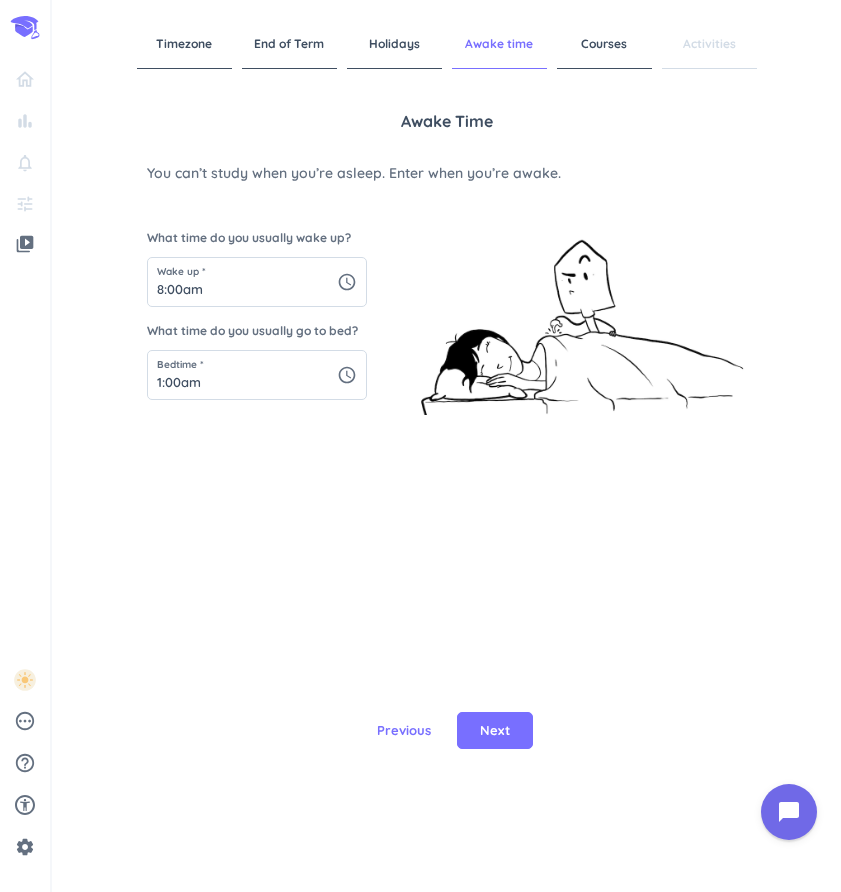 click on "Holidays" at bounding box center (394, 44) 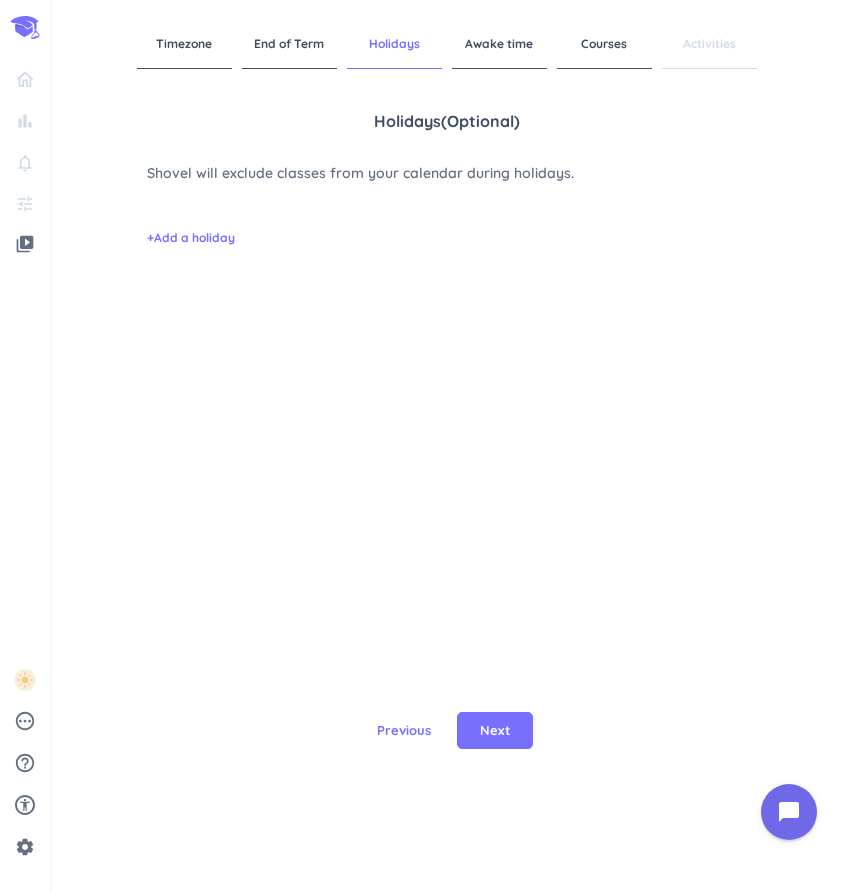 click on "End of Term" at bounding box center [289, 44] 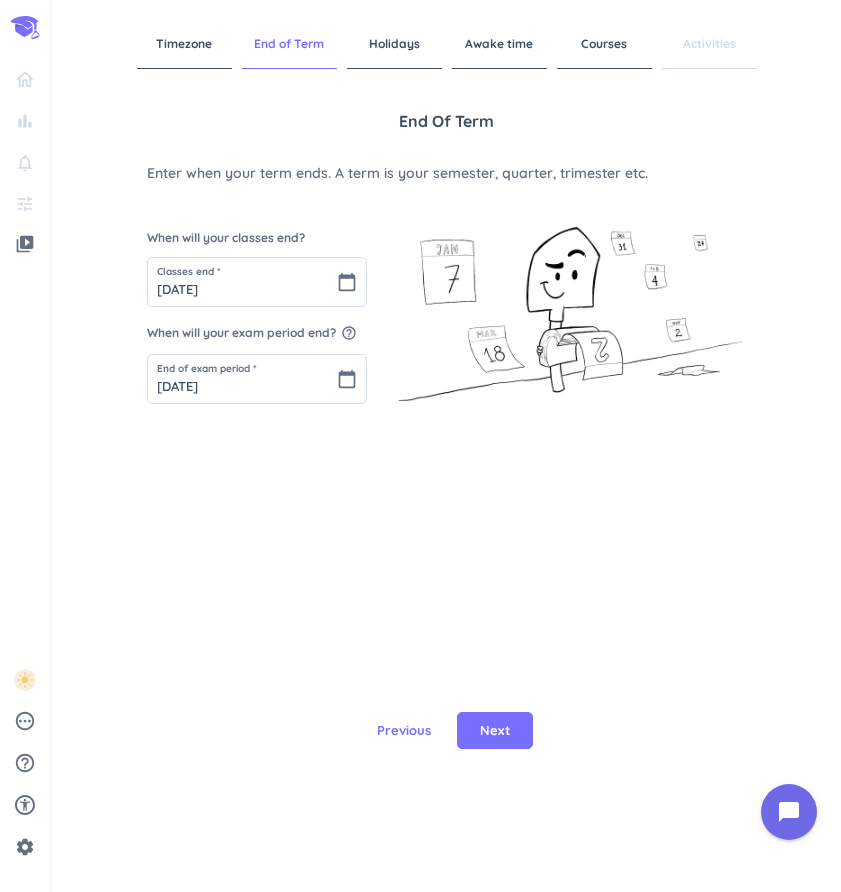 click on "Courses" at bounding box center [604, 44] 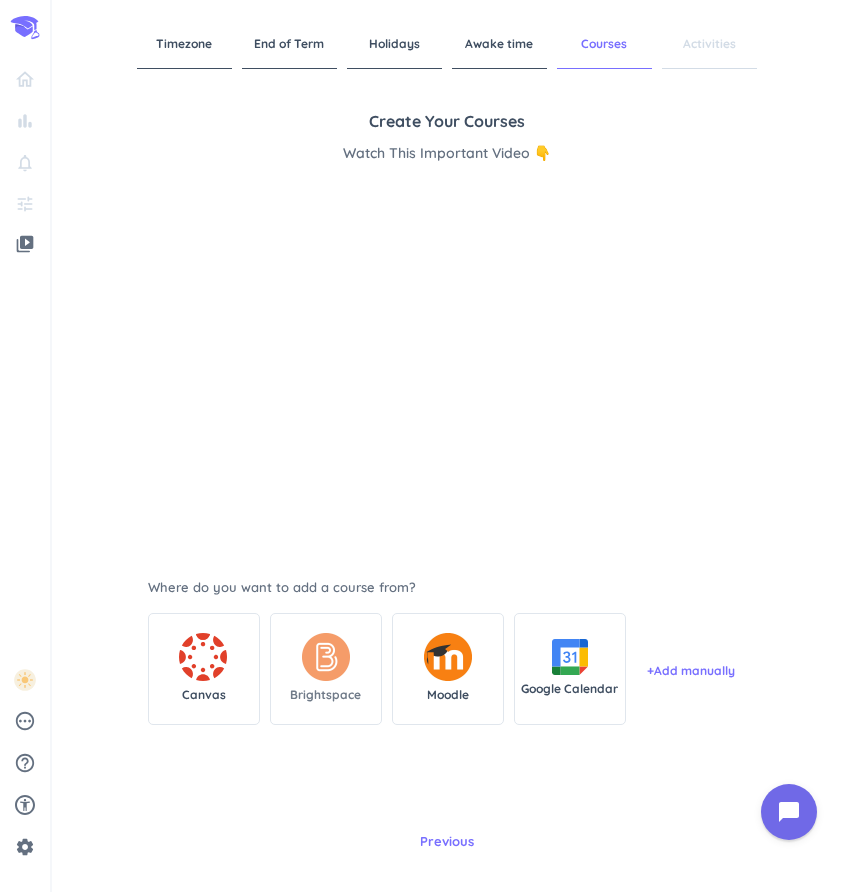 click at bounding box center (326, 657) 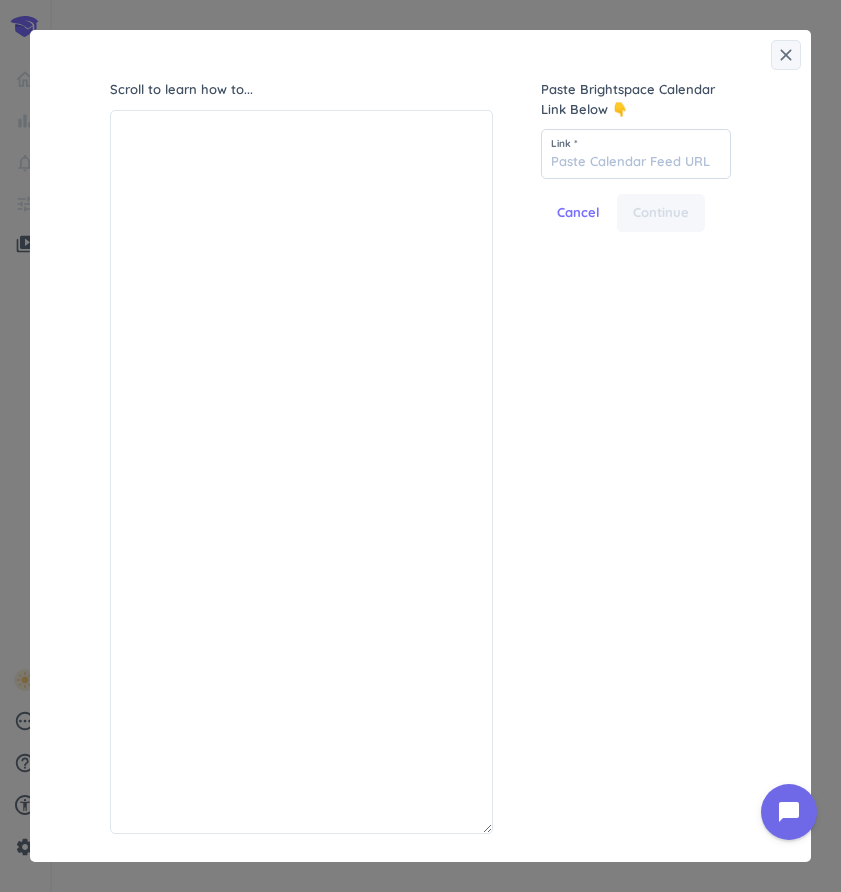 scroll, scrollTop: 1, scrollLeft: 1, axis: both 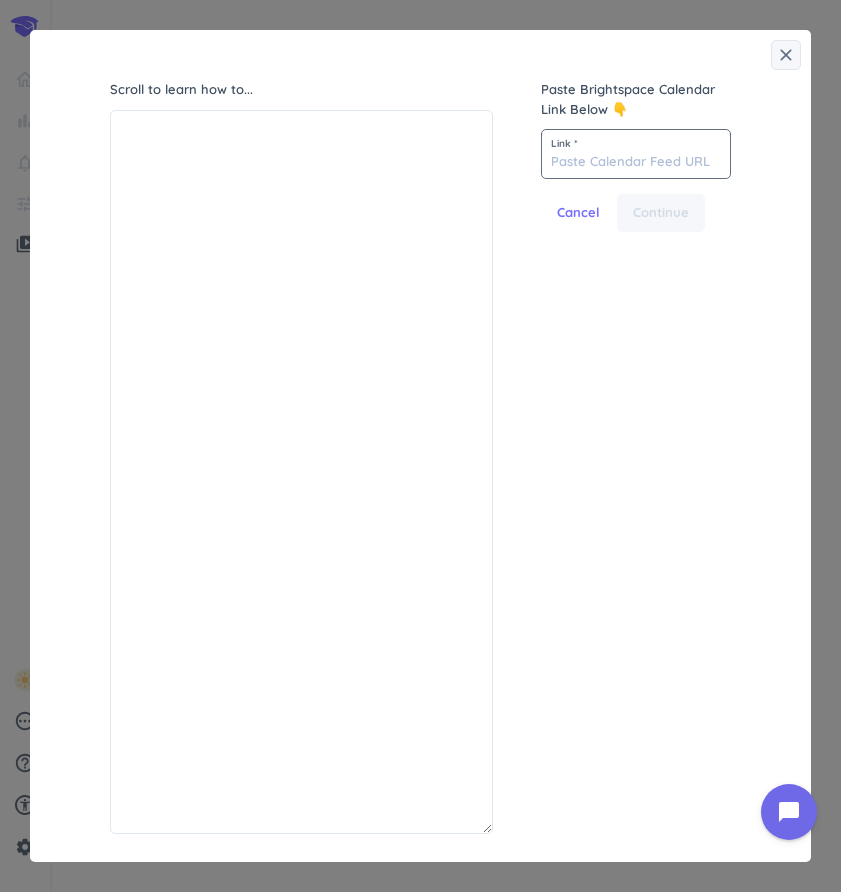 click at bounding box center [636, 154] 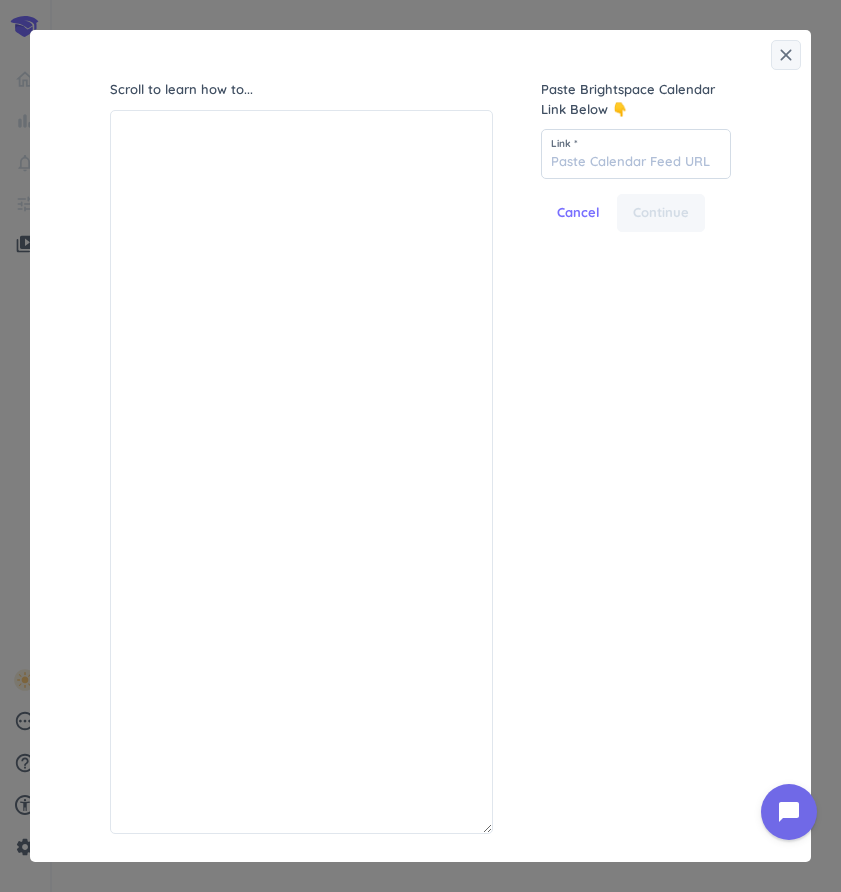 type on "Loremips d sitametc adip e sED do 7.87 eiu tempor inc utlaboree doloremag.  Aliquaen 2.8 A4.7 8.8 Minimv Quisnos exercit: Ulla la nis aliquipexeaco co  D A − IRU  −   in repr voluptat?  Vel essecillu fugiatnu-pariat excepte sintocc cupi nonproid, su cul qui offi de moll anim id estl perspi undeom'i “natuser” vo “accusa” dolo laudant to “remap” ea “ipsaq” abil.  Invent 3 ve 4: 4.2 × 0 6 − 57 6.8×27  −07    Quasia 7 be 8:0.29 V  Dictae 1 ne 7:1.4 E  Ipsamq 7 vo 2: 1.7 × 2 3 − 5 5.7×17  −2   A Auto Fugitc Magnidol 5.2: Eosratio 9.6 S6.4 5.7 Nesciu Nequepo quisqua: Dolo ad num eiusmoditempo in  M 7 Q + ET  3   ​  MI  +   so nobi eligendi?  Opt cumquenih impeditq-placea facerep assumen repe temporib, au qui off debi re nece saep ev volu repudi recusa'i “earumhi” te “sapien” dele reicien vo “maior” al “perfe” dolo.  Asperi 7 re 1: 0.7 × 8 1 − 0 4.9×39  −0   M  Nostru 5 ex 9: 2.8 × 6 6 − 50 6.7×52  −57    Ullamc 2 su 0:1.12 L  Aliqui 6 co 4:3.1 C Quid Maxime Mollitia 4.0: Molestia 0.6 H0.0 6.5 Quidem Rerumfa expe..." 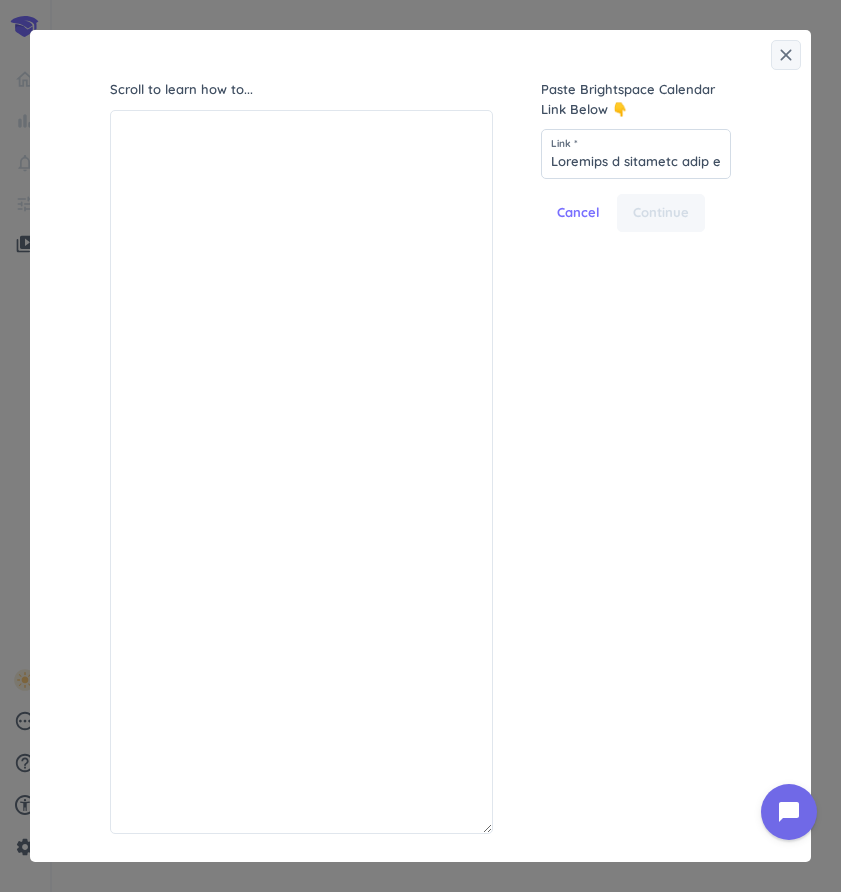 scroll, scrollTop: 0, scrollLeft: 12307, axis: horizontal 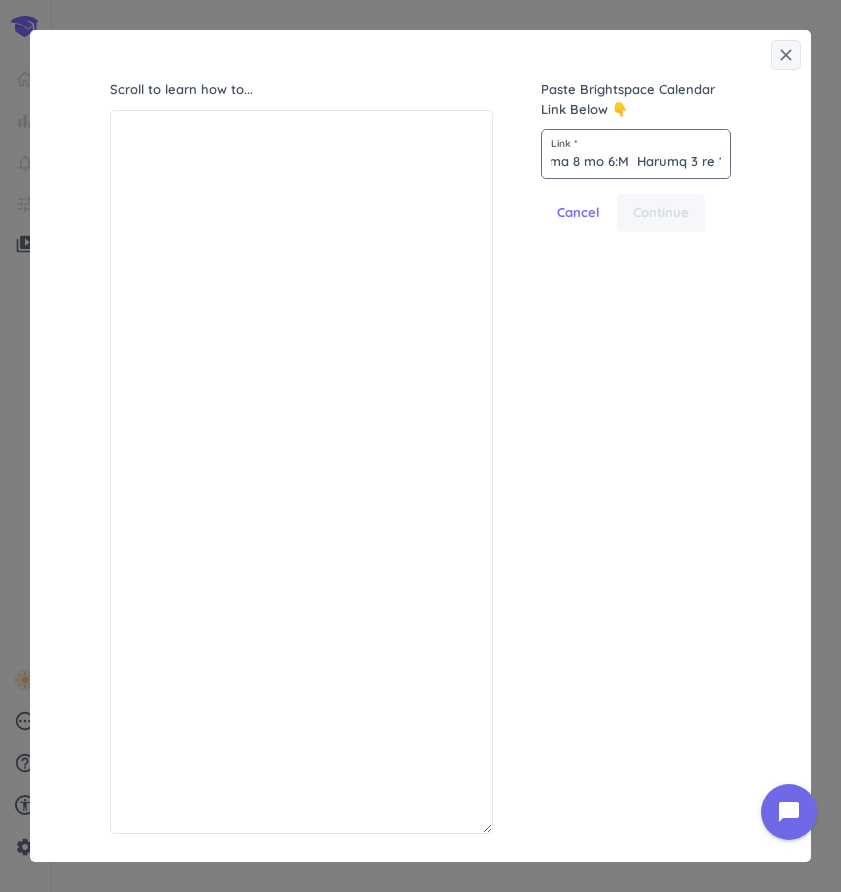 click at bounding box center [636, 154] 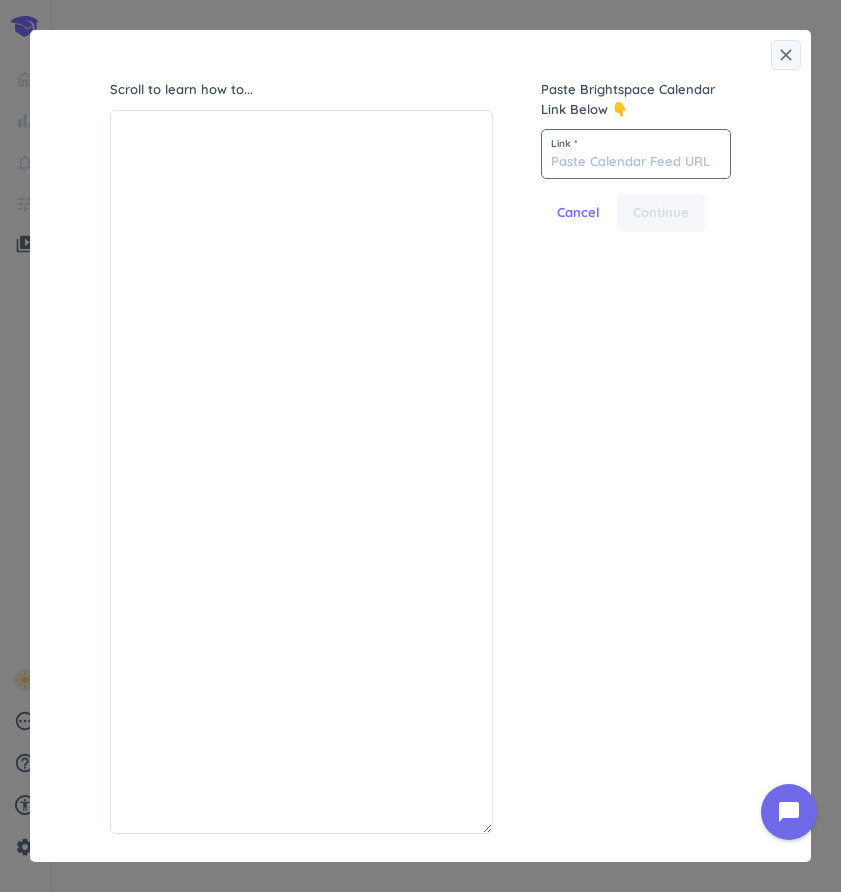 scroll, scrollTop: 0, scrollLeft: 0, axis: both 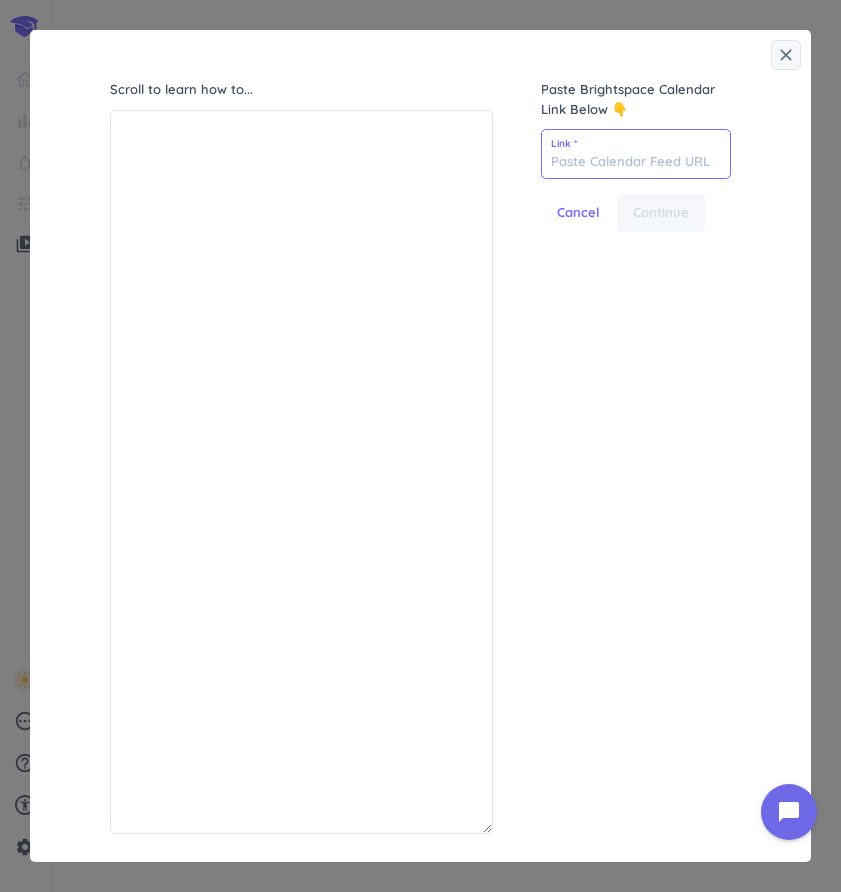 paste on "[URL][DOMAIN_NAME]" 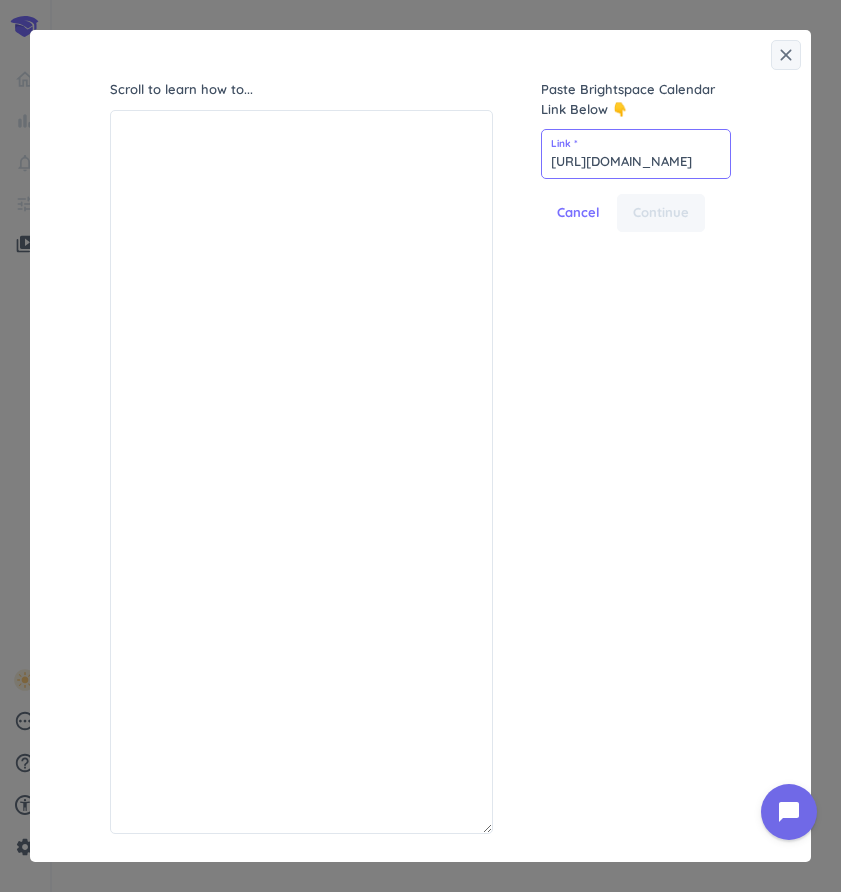 scroll, scrollTop: 0, scrollLeft: 460, axis: horizontal 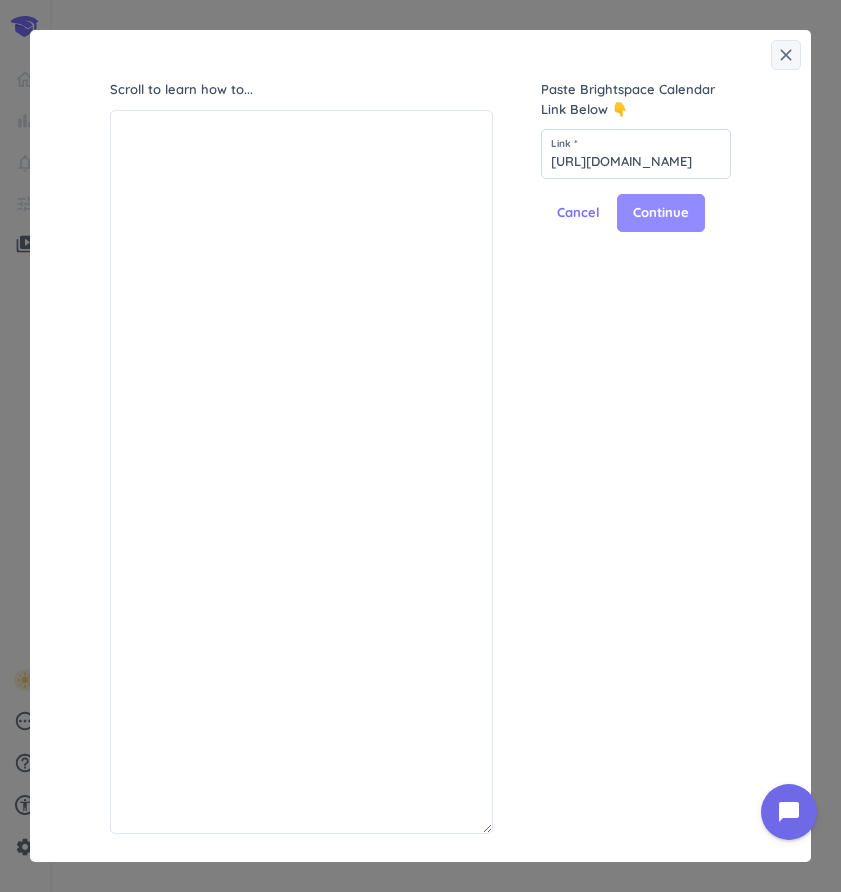 click on "Continue" at bounding box center (661, 213) 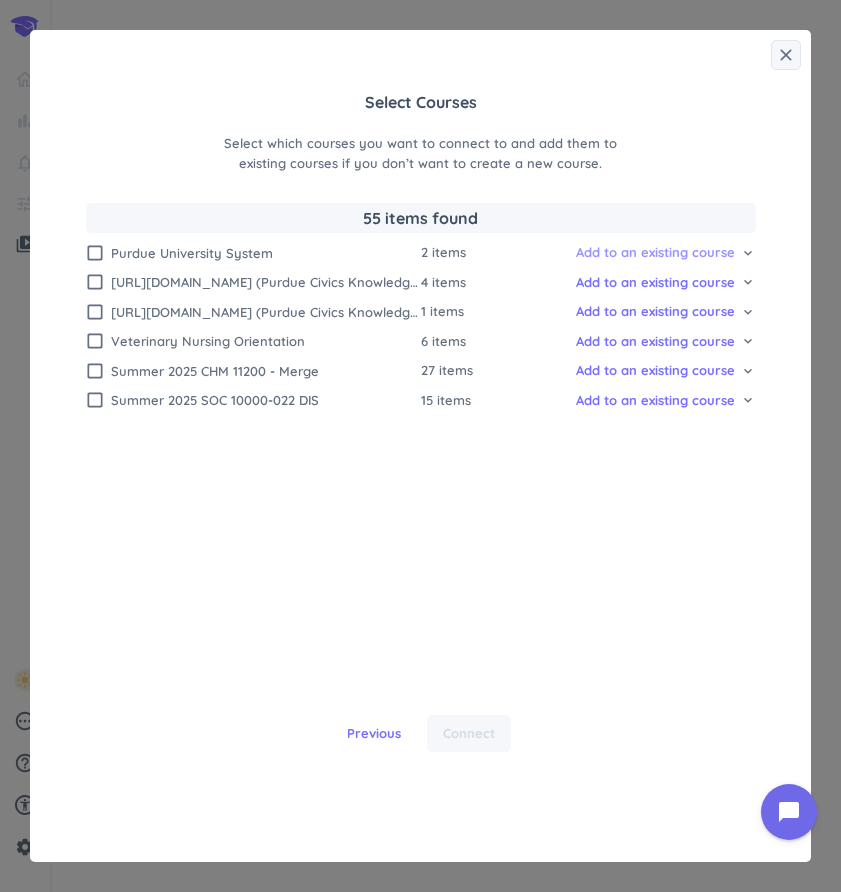 click on "Add to an existing course" at bounding box center (655, 253) 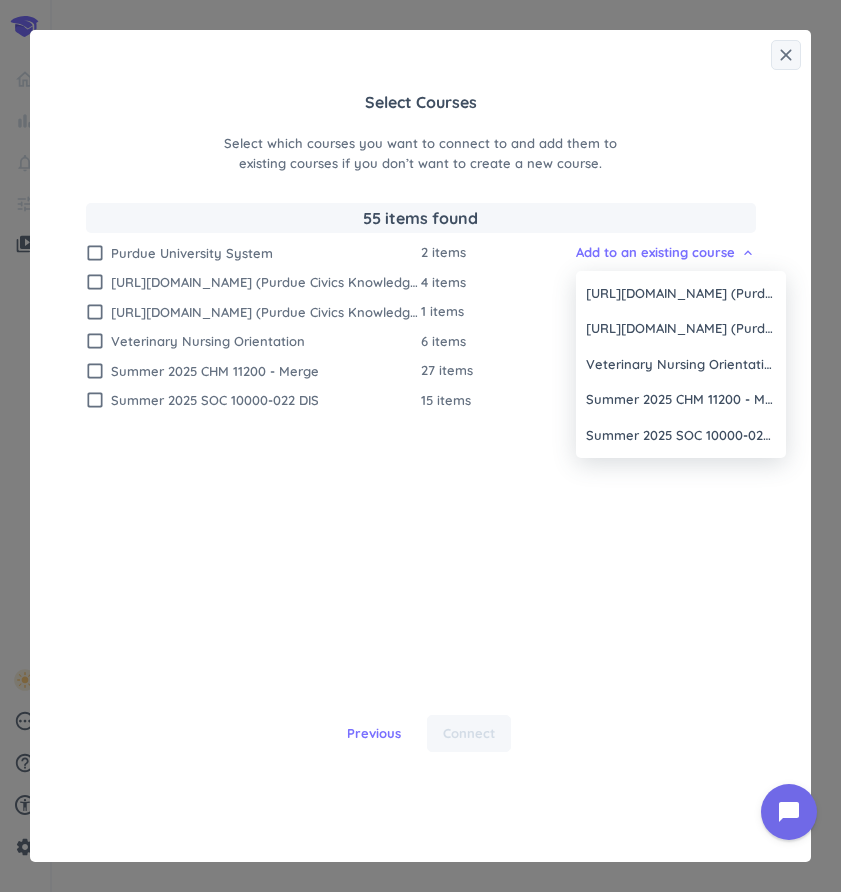 click at bounding box center [420, 446] 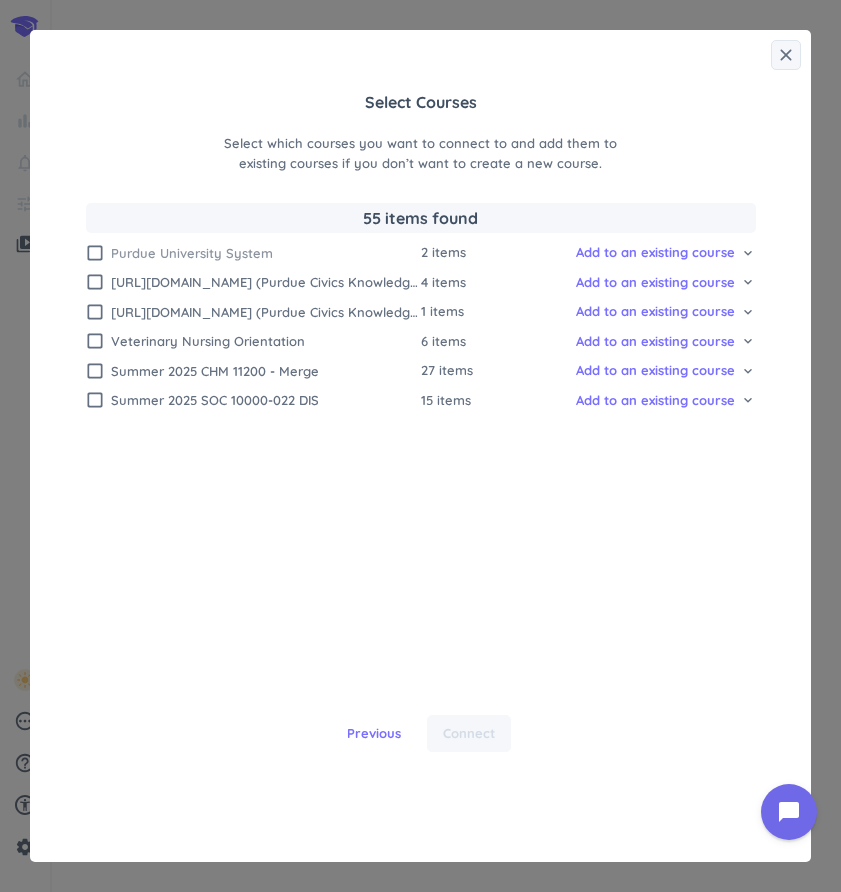 click on "Purdue University System" at bounding box center (266, 253) 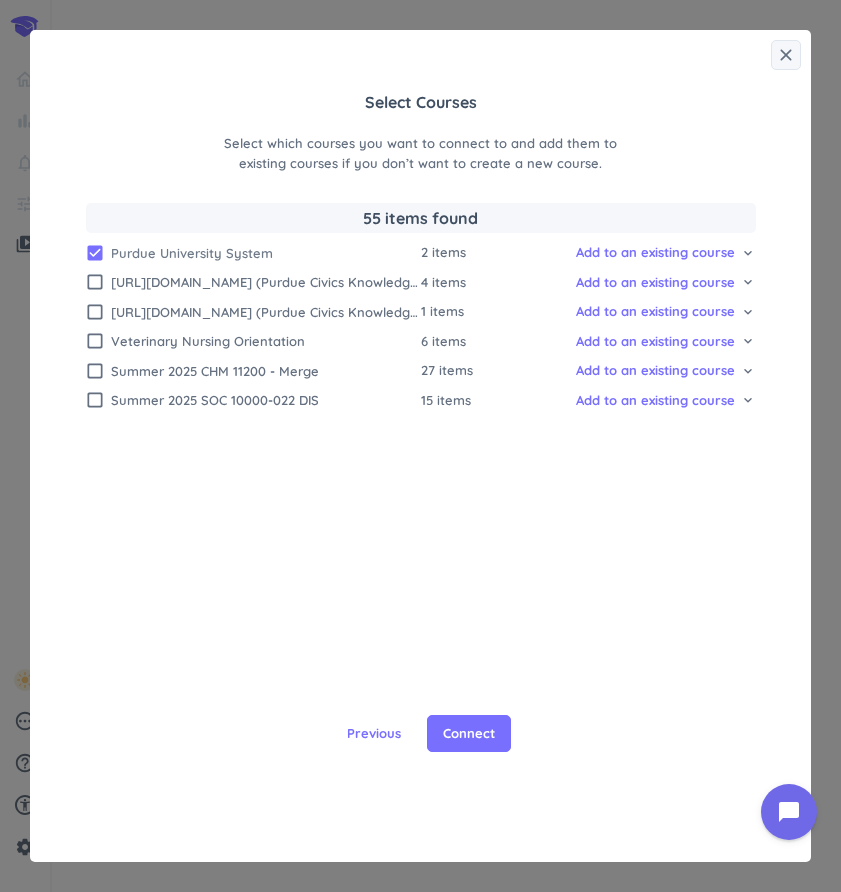 click on "Purdue University System" at bounding box center [266, 253] 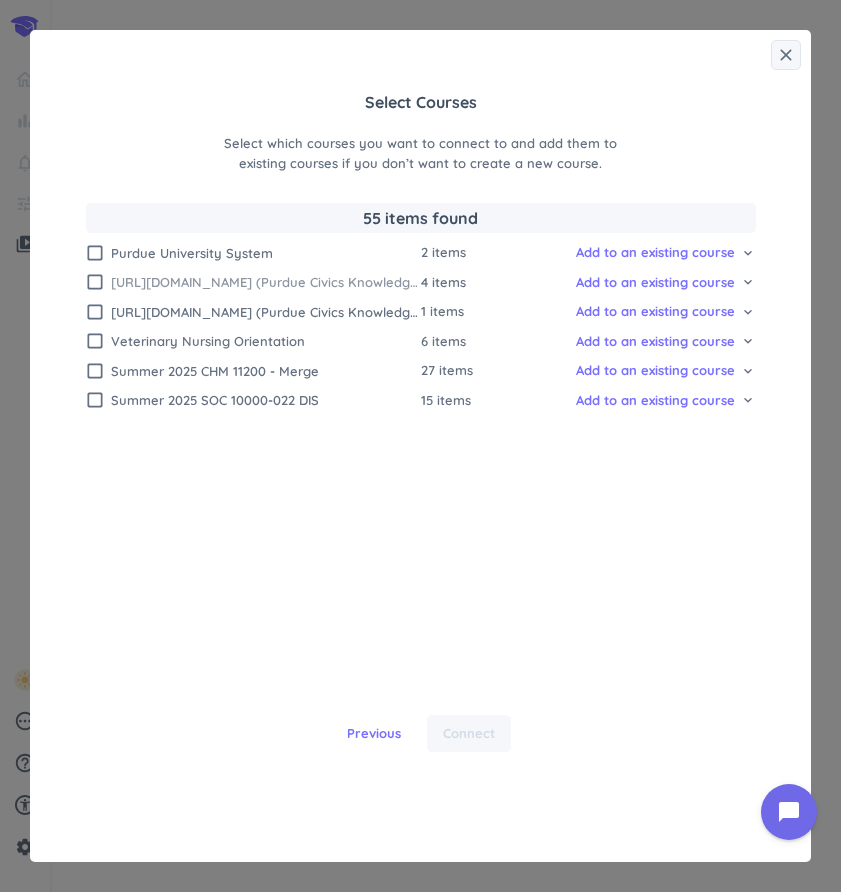 click on "[URL][DOMAIN_NAME] (Purdue Civics Knowledge Test)" at bounding box center [266, 282] 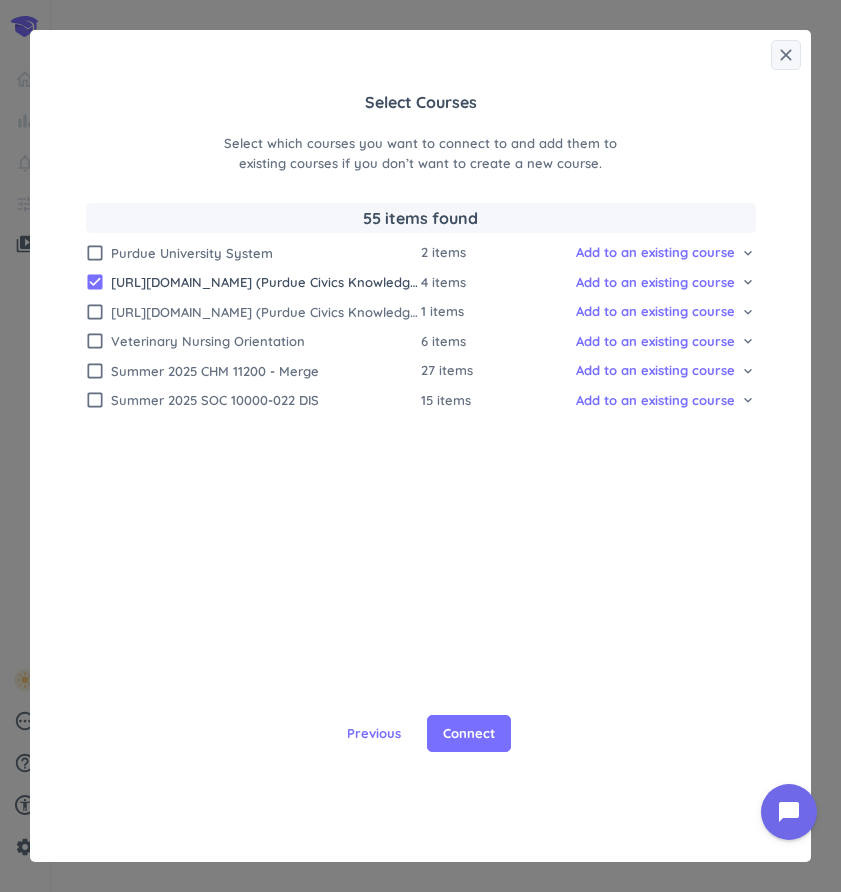click on "check_box_outline_blank Purdue University System 2   items Add to an existing course cancel keyboard_arrow_down check_box [URL][DOMAIN_NAME] (Purdue Civics Knowledge Test) 4   items Add to an existing course cancel keyboard_arrow_down check_box_outline_blank [URL][DOMAIN_NAME] (Purdue Civics Knowledge Test) 1   items Add to an existing course cancel keyboard_arrow_down check_box_outline_blank Veterinary Nursing Orientation 6   items Add to an existing course cancel keyboard_arrow_down check_box_outline_blank Summer 2025 CHM 11200 - Merge 27   items Add to an existing course cancel keyboard_arrow_down check_box_outline_blank Summer 2025 SOC 10000-022 DIS 15   items Add to an existing course cancel keyboard_arrow_down" at bounding box center [421, 479] 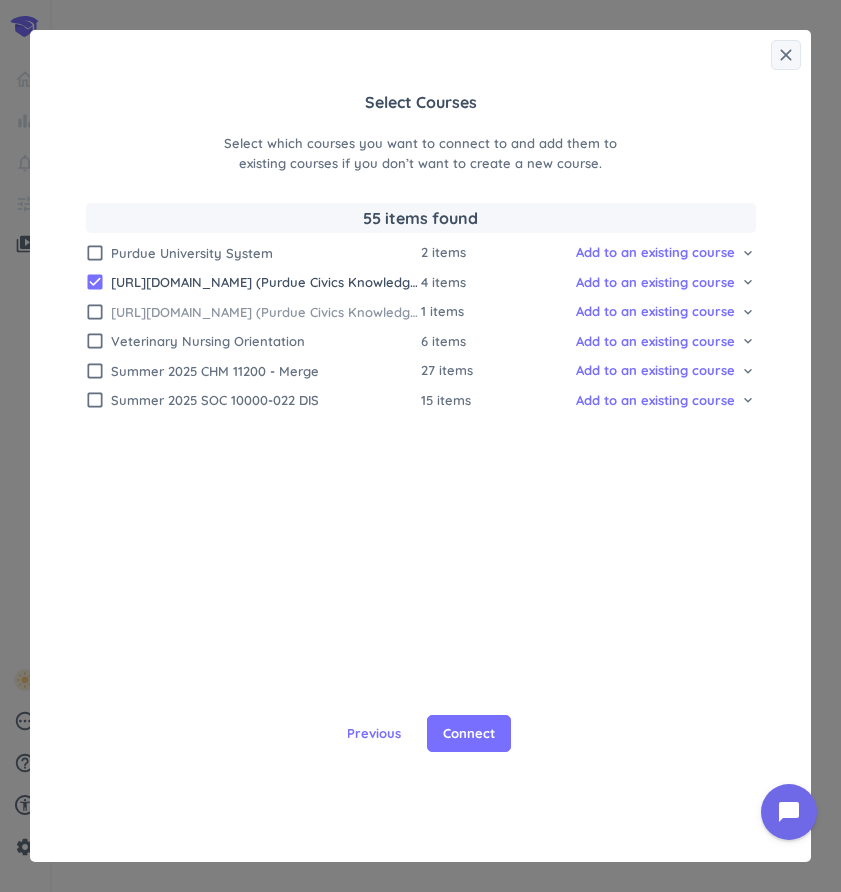 click on "[URL][DOMAIN_NAME] (Purdue Civics Knowledge Test)" at bounding box center (266, 312) 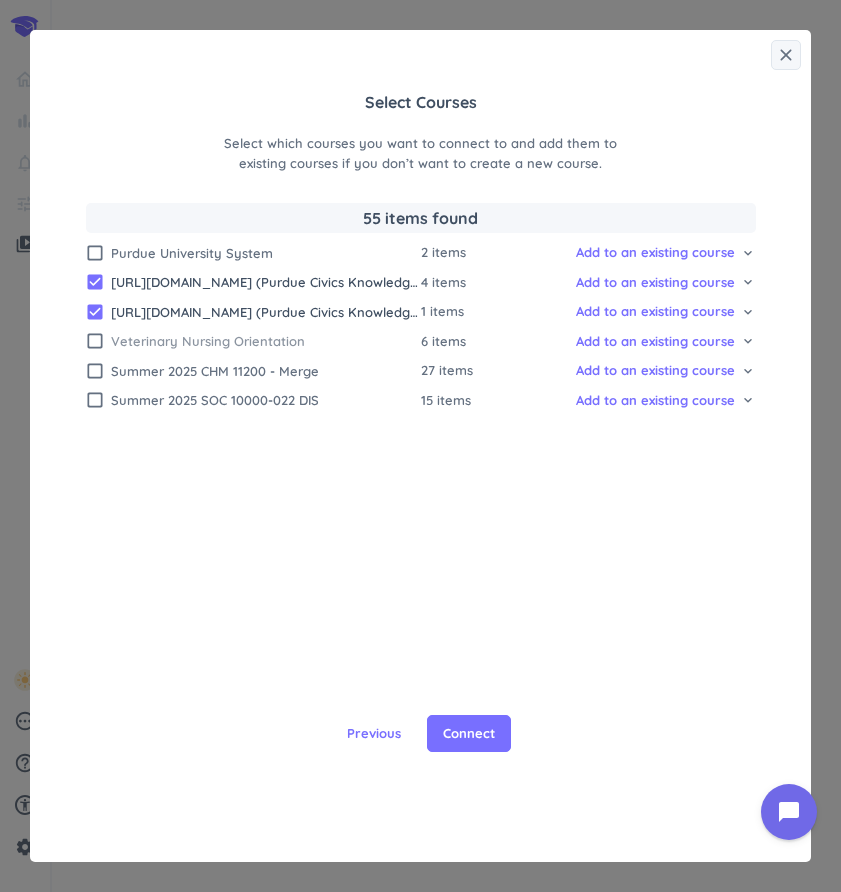 click on "Veterinary Nursing Orientation" at bounding box center [266, 341] 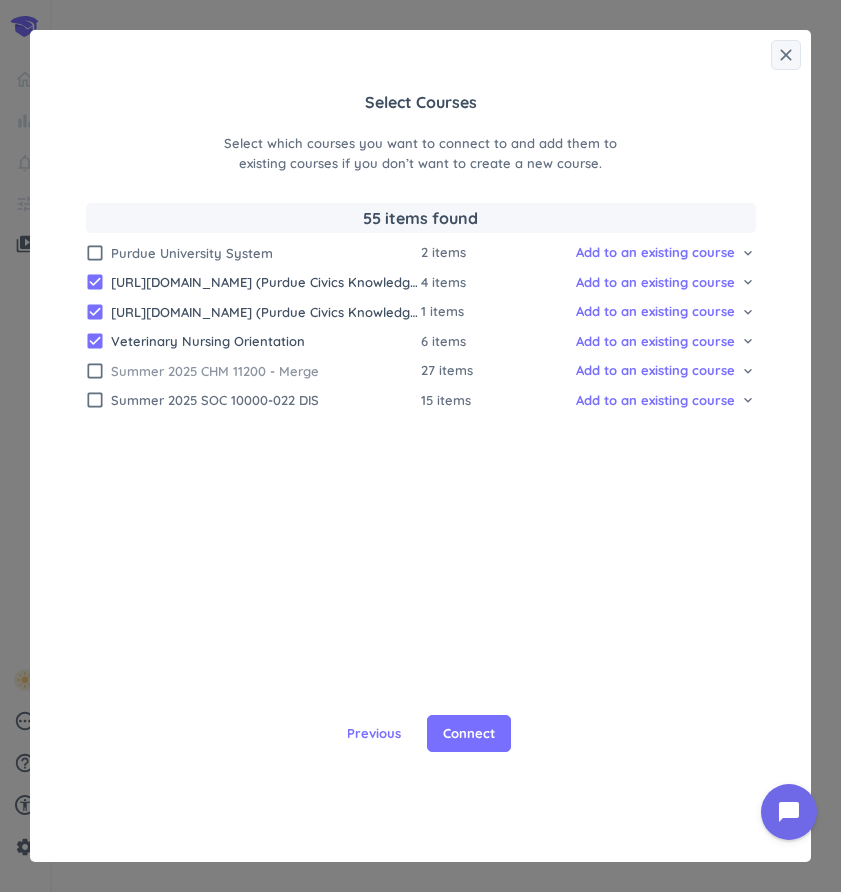 click on "Summer 2025 CHM 11200 - Merge" at bounding box center [266, 371] 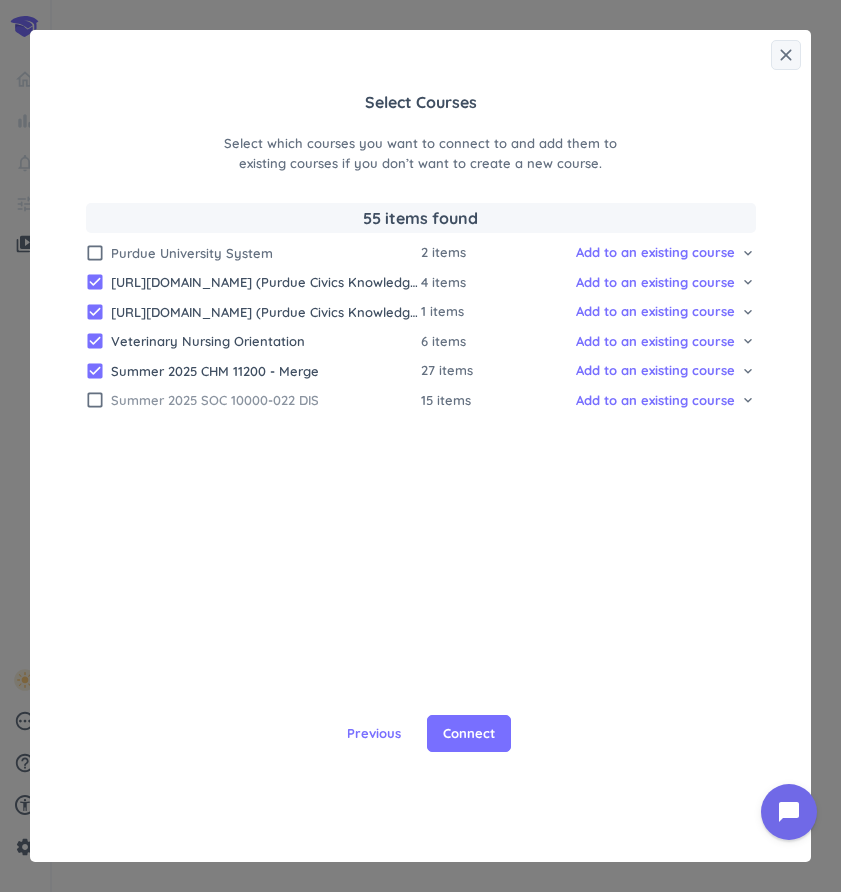 click on "Summer 2025 SOC 10000-022 DIS" at bounding box center [266, 400] 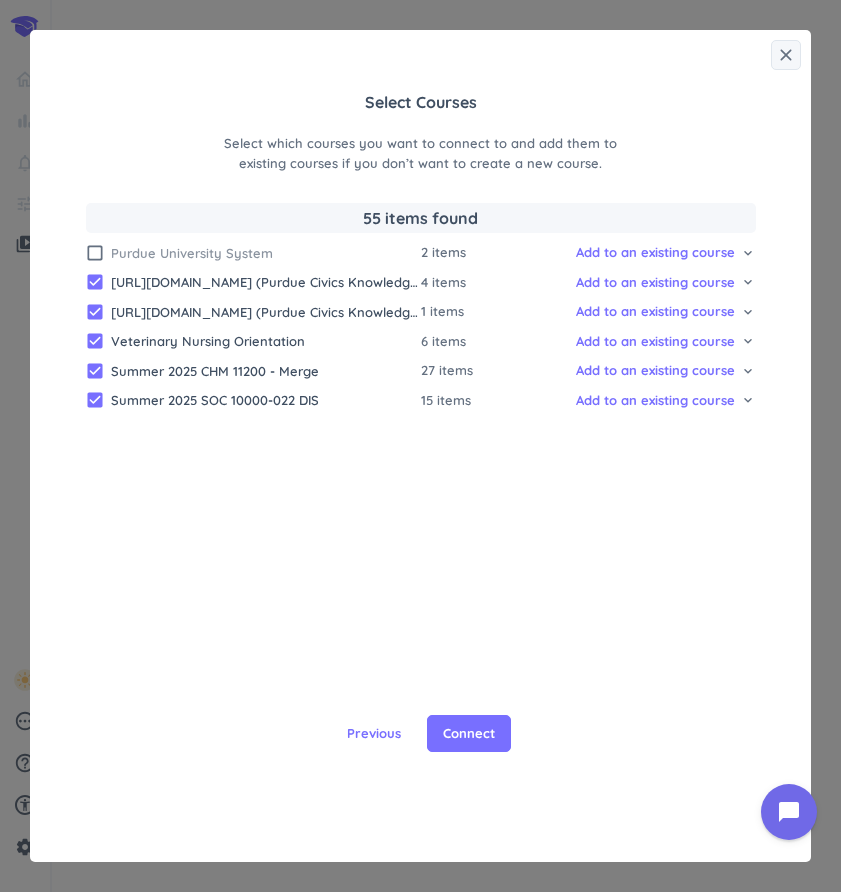 click on "Purdue University System" at bounding box center (266, 253) 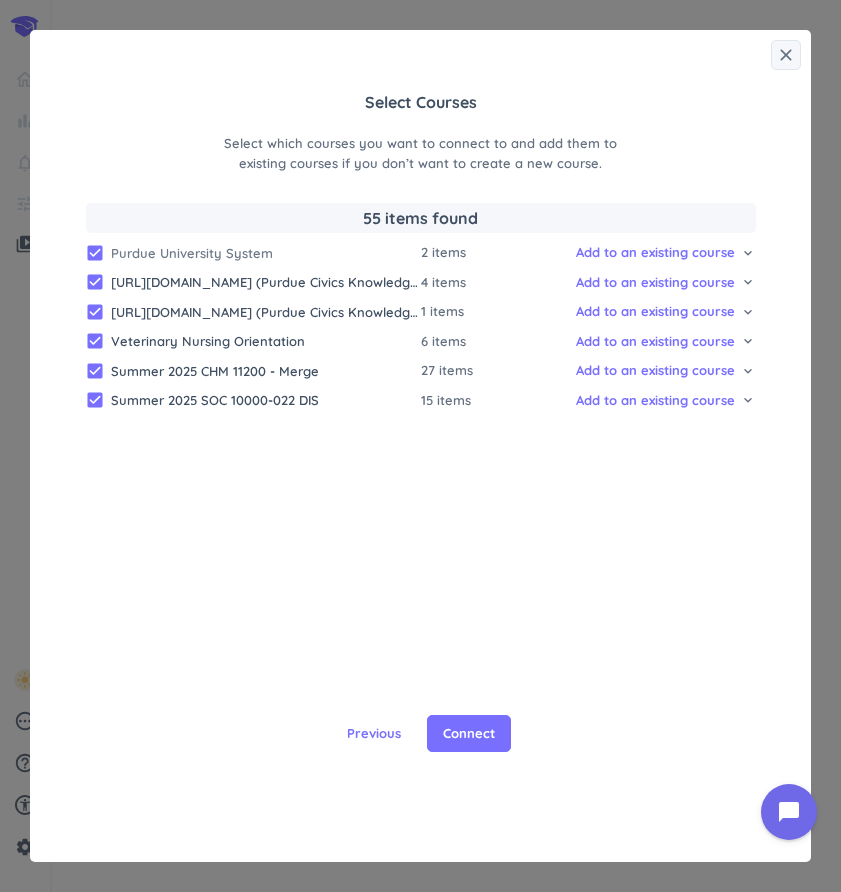 click on "Purdue University System" at bounding box center [266, 253] 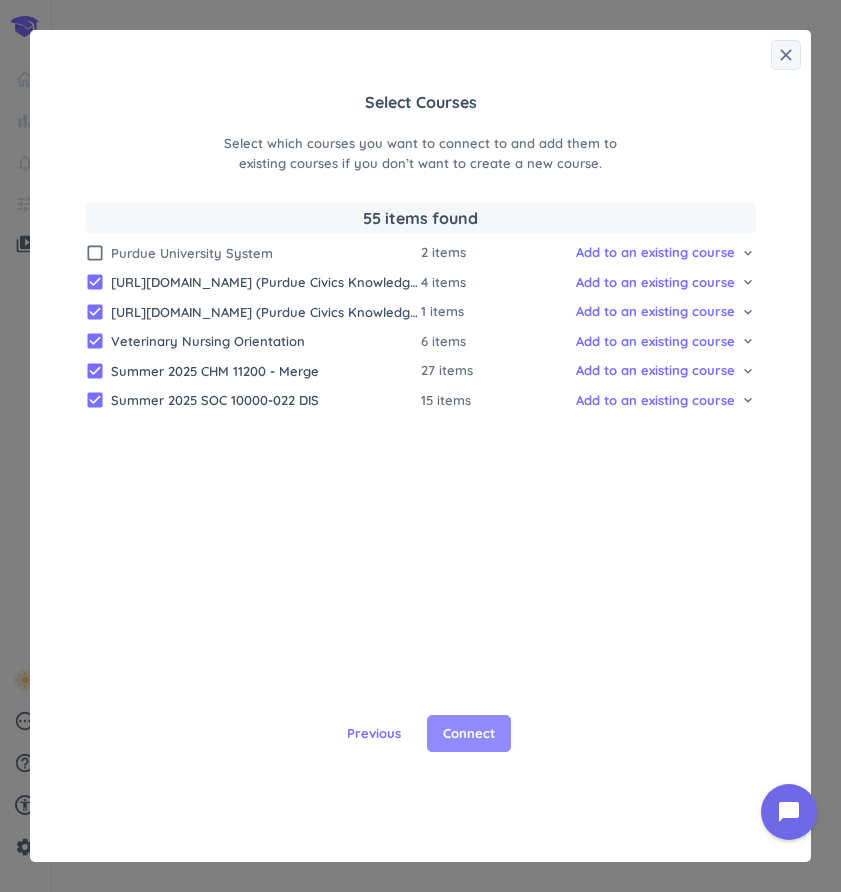 click on "Connect" at bounding box center [469, 734] 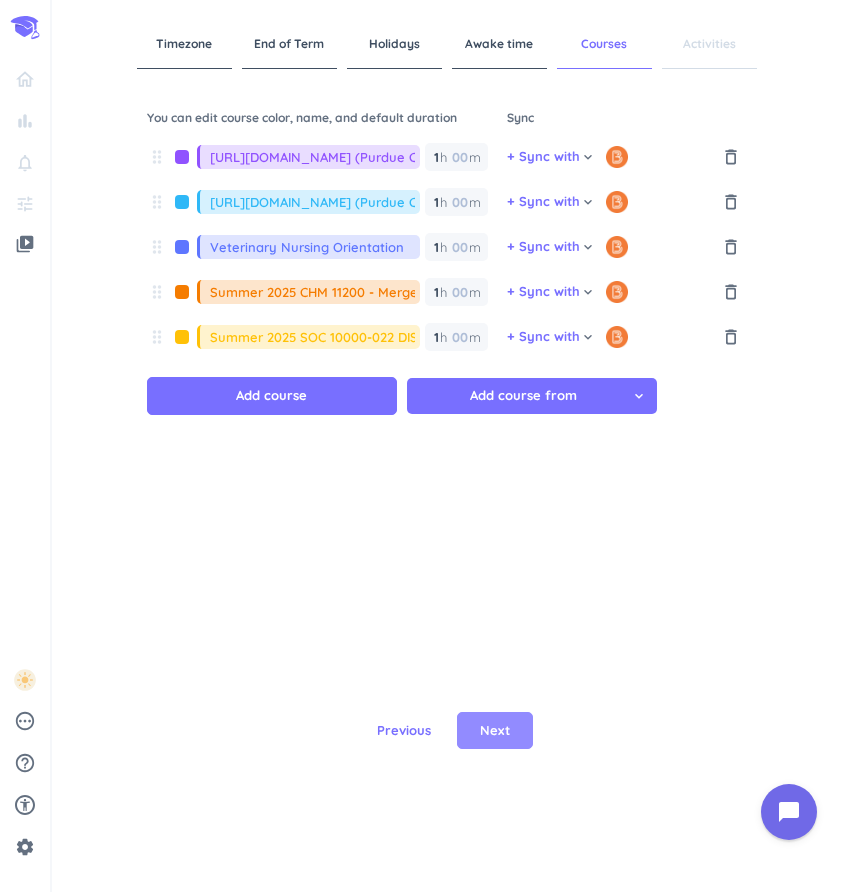 click on "Next" at bounding box center [495, 731] 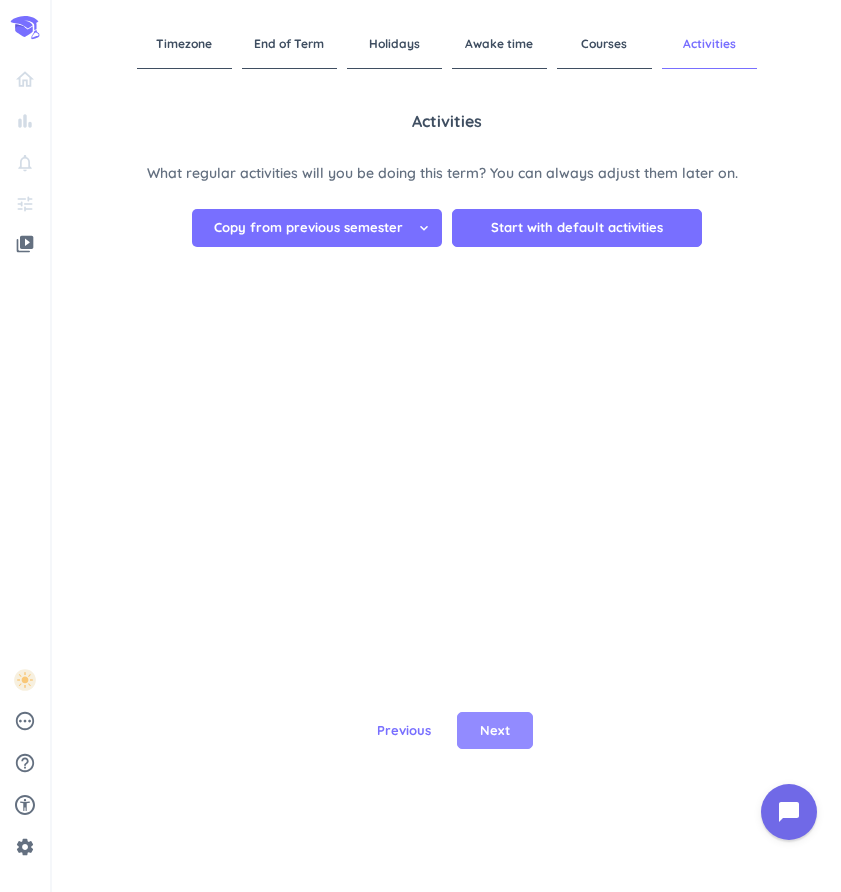 click on "Next" at bounding box center [495, 731] 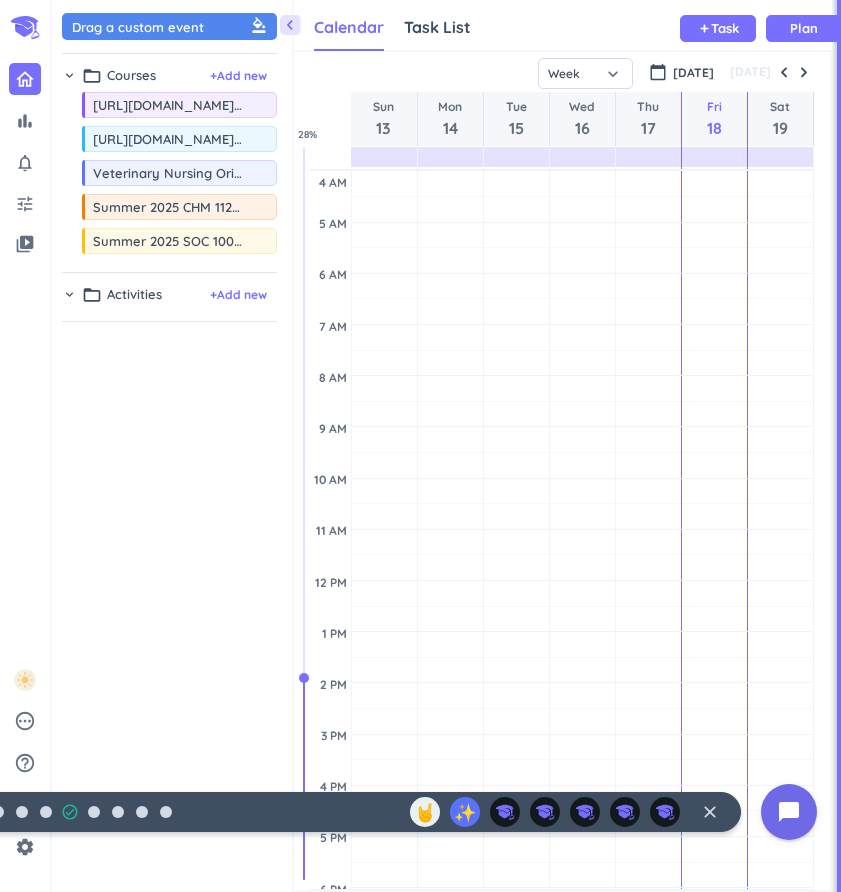 scroll, scrollTop: 1, scrollLeft: 1, axis: both 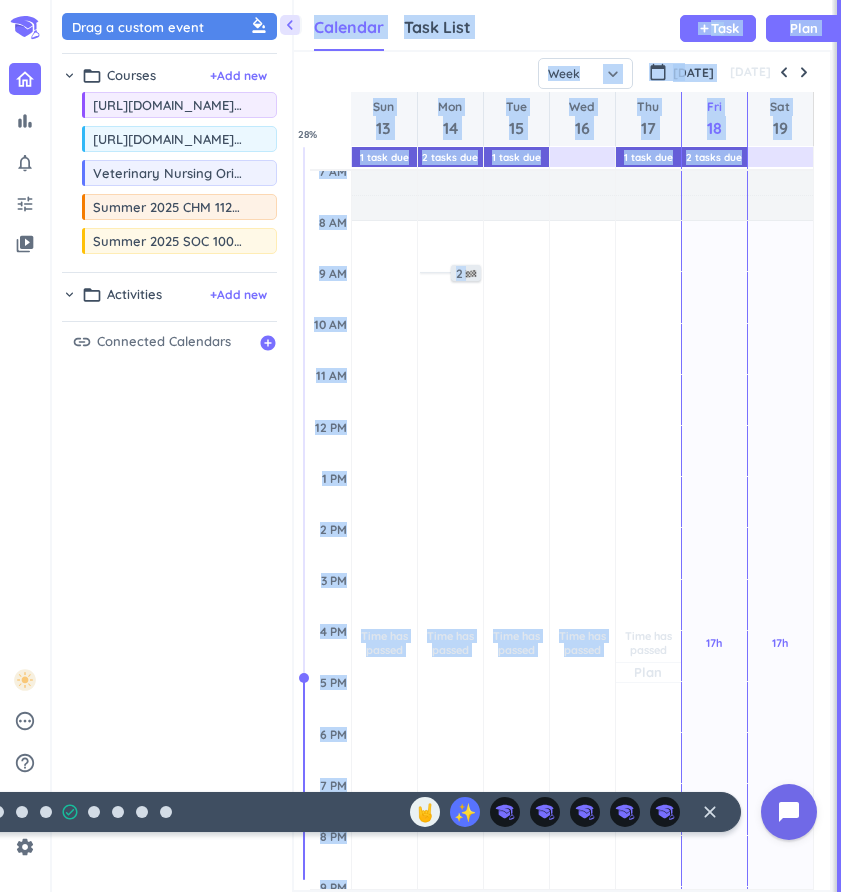 drag, startPoint x: 269, startPoint y: 489, endPoint x: 629, endPoint y: 582, distance: 371.8185 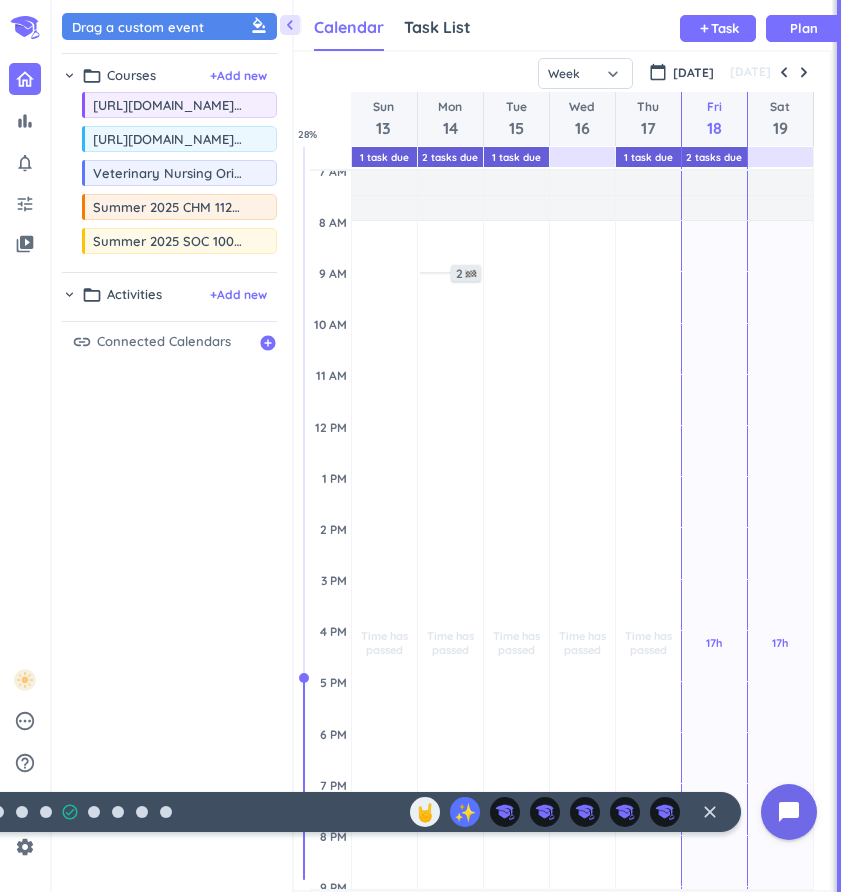 click on "Drag a custom event format_color_fill chevron_right folder_open Courses   +  Add new drag_indicator [URL][DOMAIN_NAME] (Purdue Civics Knowledge Test) more_horiz drag_indicator [URL][DOMAIN_NAME] (Purdue Civics Knowledge Test) more_horiz drag_indicator Veterinary Nursing Orientation more_horiz drag_indicator Summer 2025 CHM 11200 - Merge more_horiz drag_indicator Summer 2025 SOC 10000-022 DIS more_horiz chevron_right folder_open Activities   +  Add new link Connected Calendars add_circle" at bounding box center (172, 451) 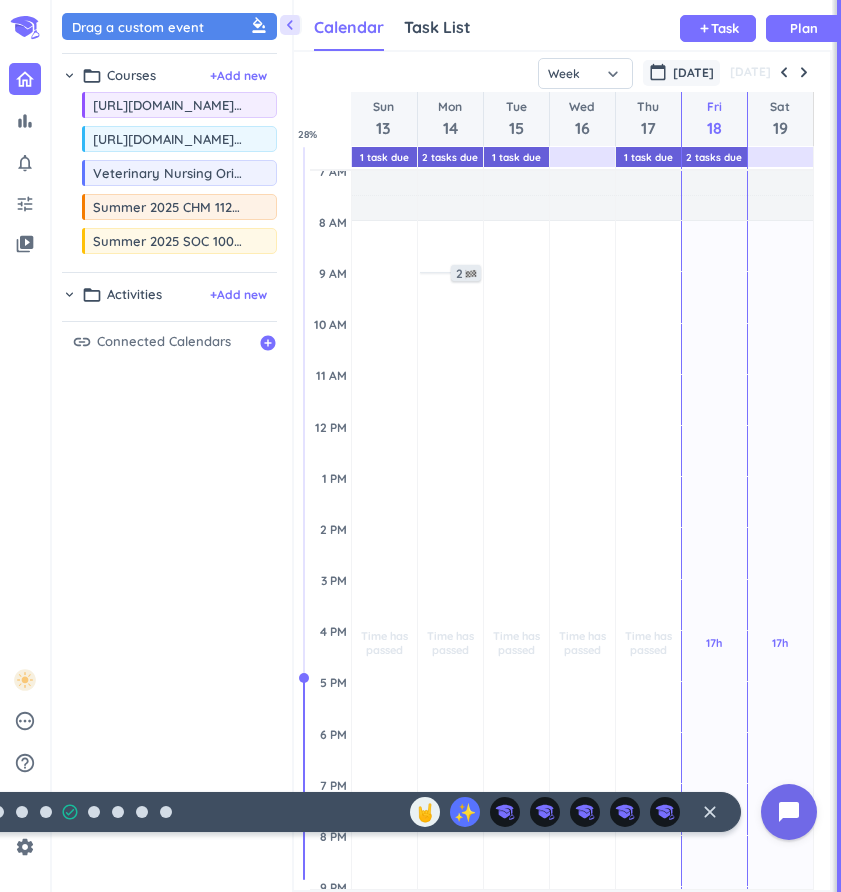 click on "[DATE]" at bounding box center (693, 73) 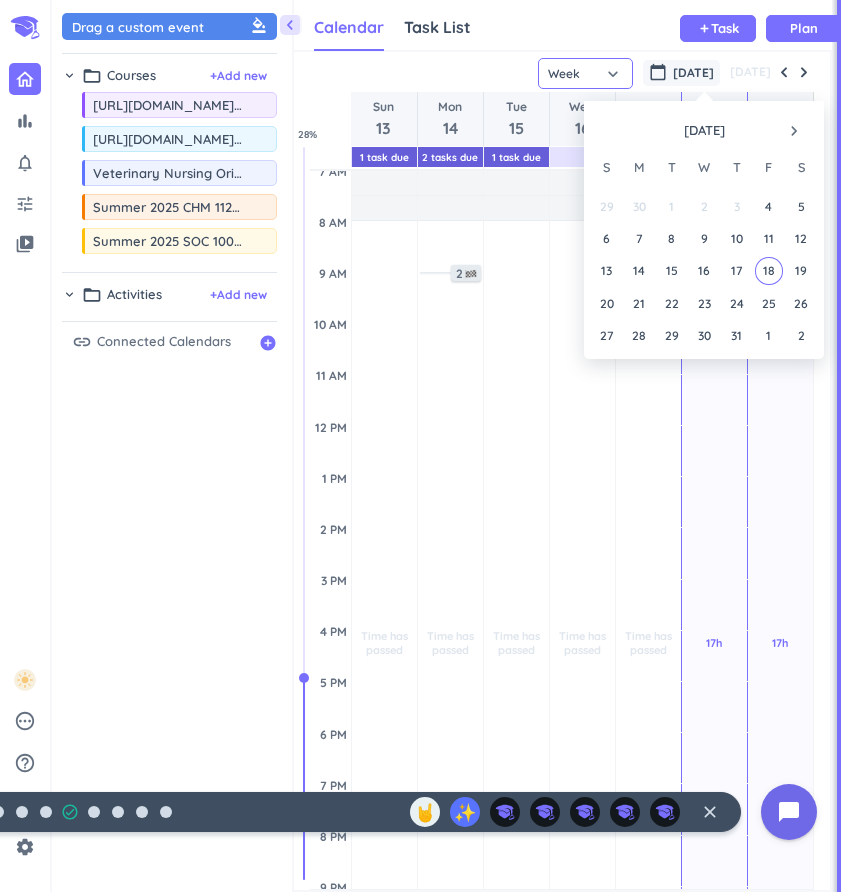 click on "Week" 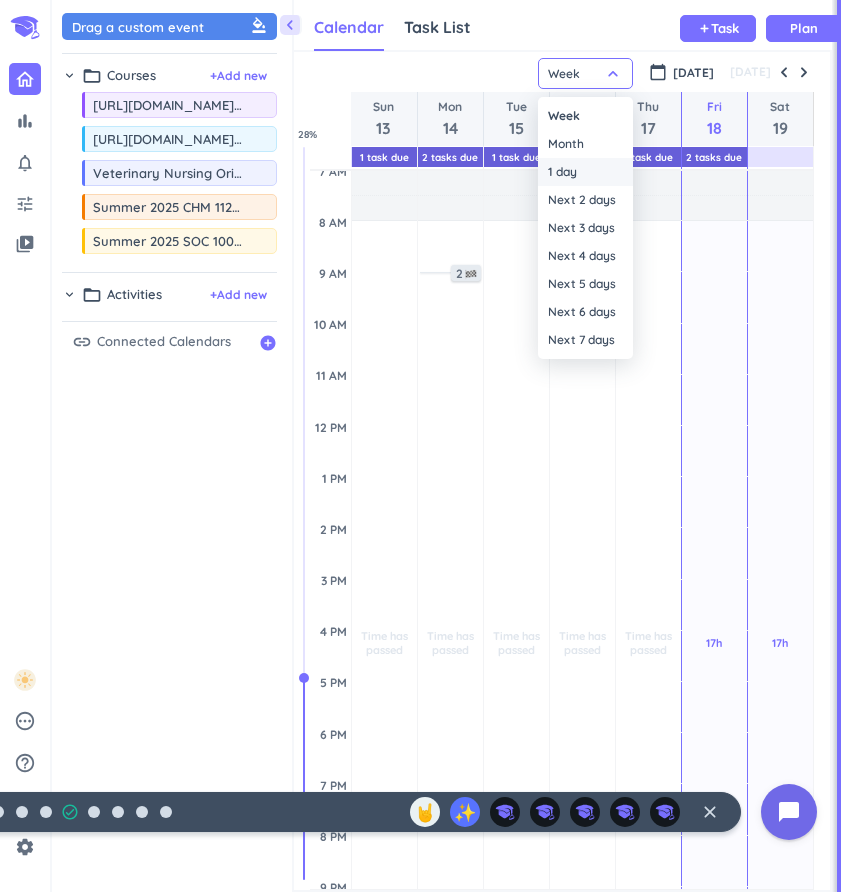 click on "1 day" at bounding box center (585, 172) 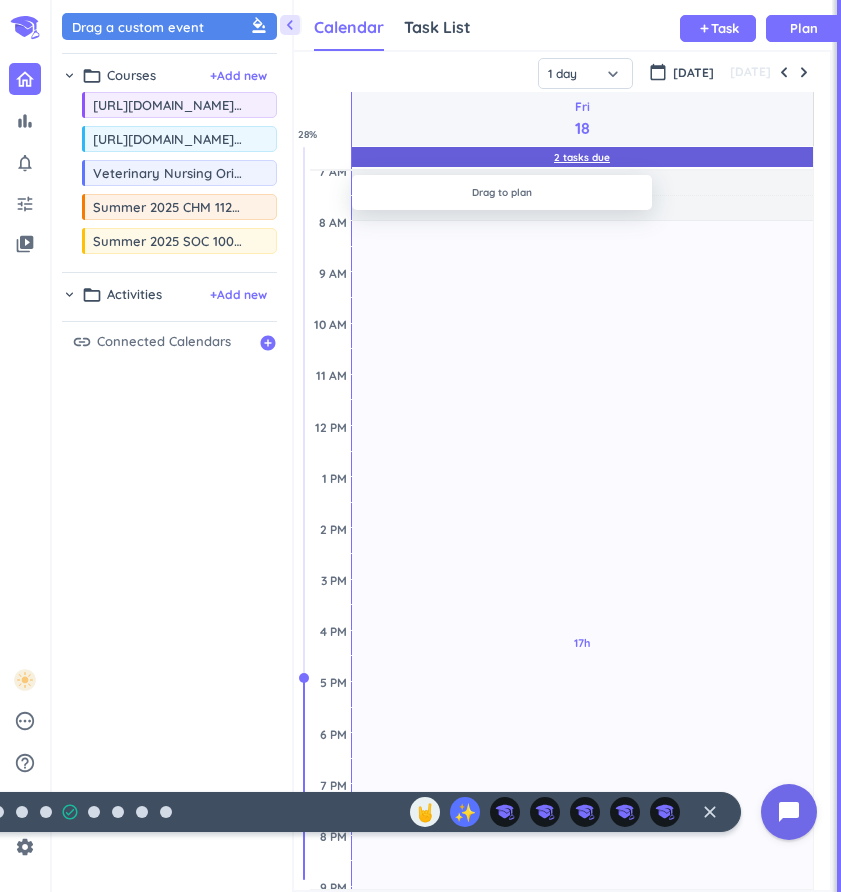 click on "2   Tasks   Due" at bounding box center (582, 157) 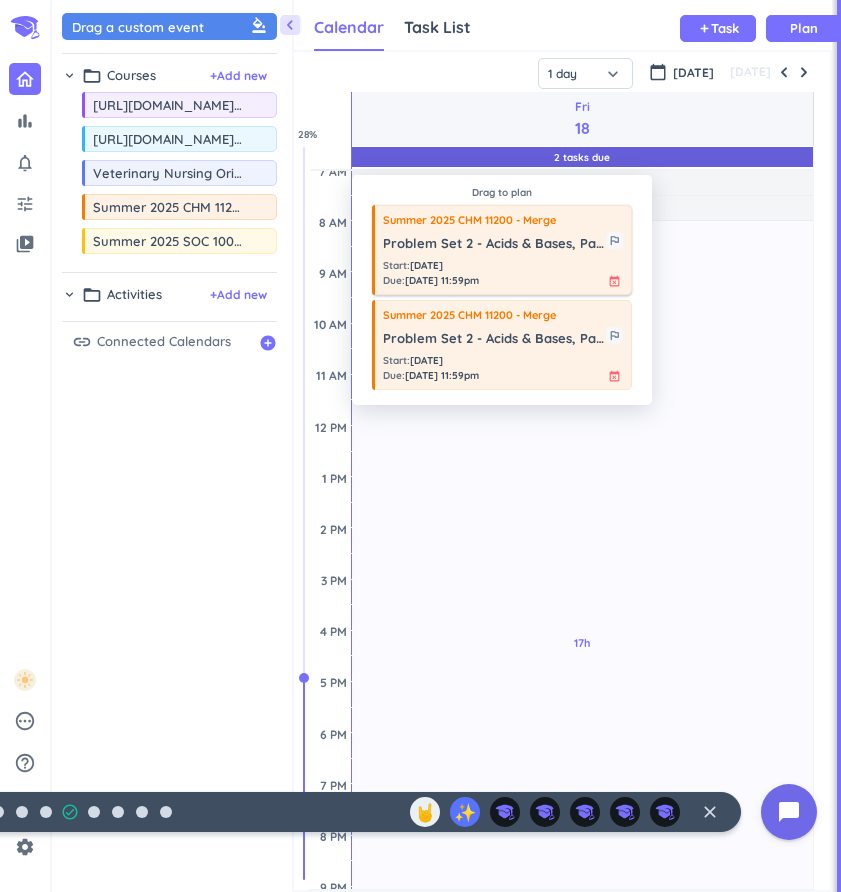 click on "Problem Set 2 - Acids & Bases, Part 1 - Due" at bounding box center [494, 244] 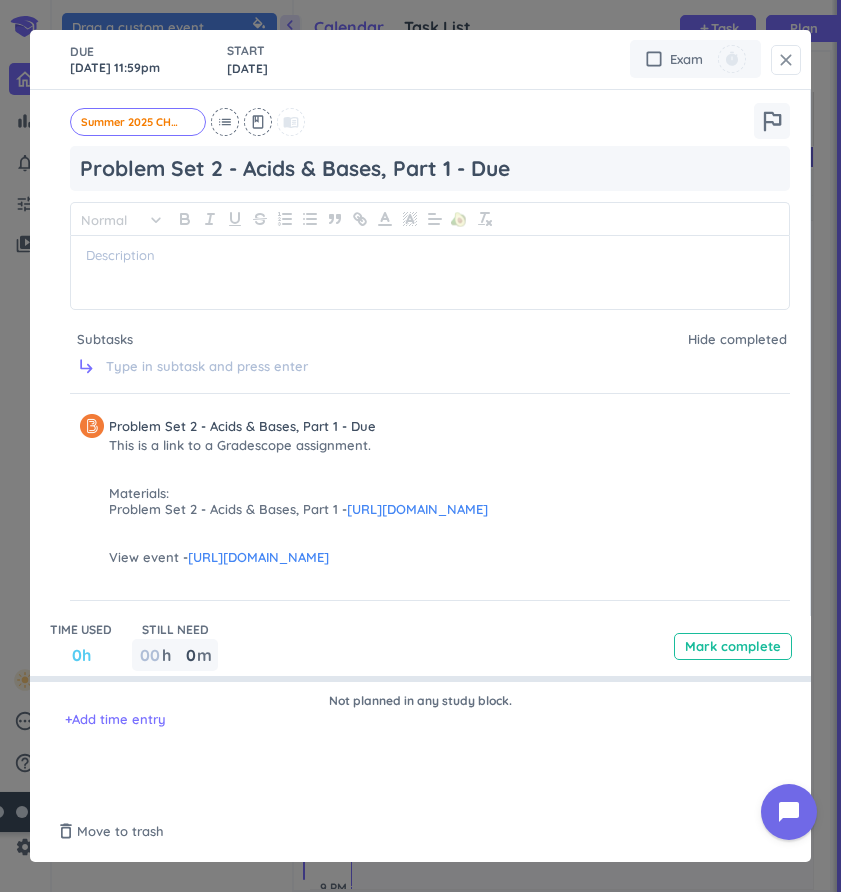 click on "close" at bounding box center [786, 60] 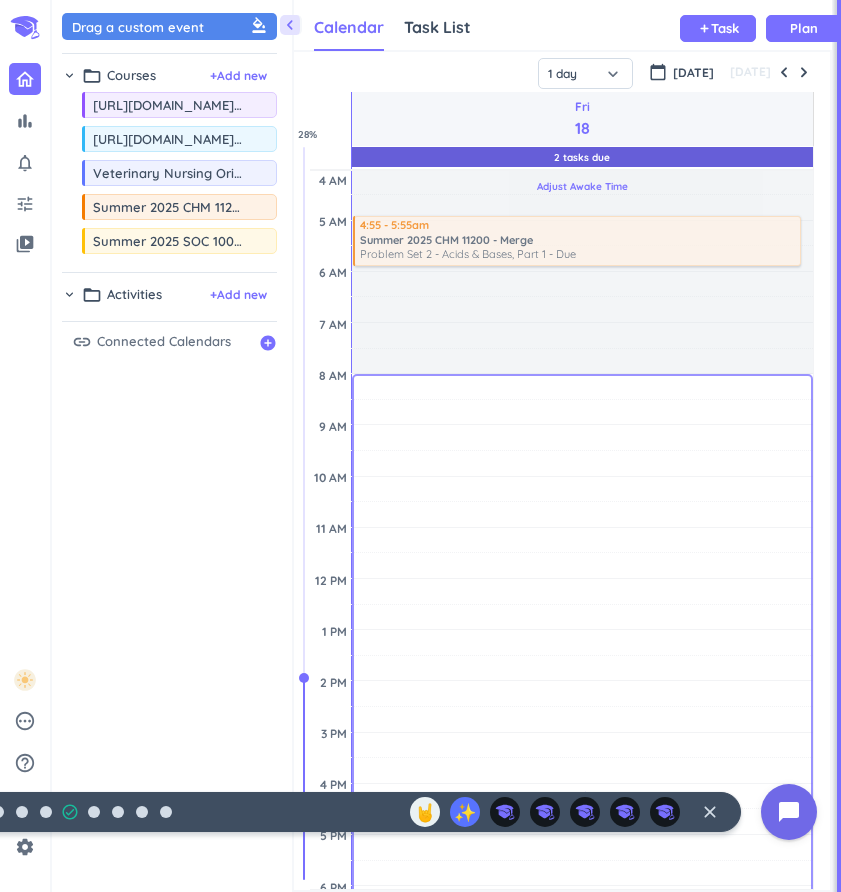 scroll, scrollTop: 0, scrollLeft: 0, axis: both 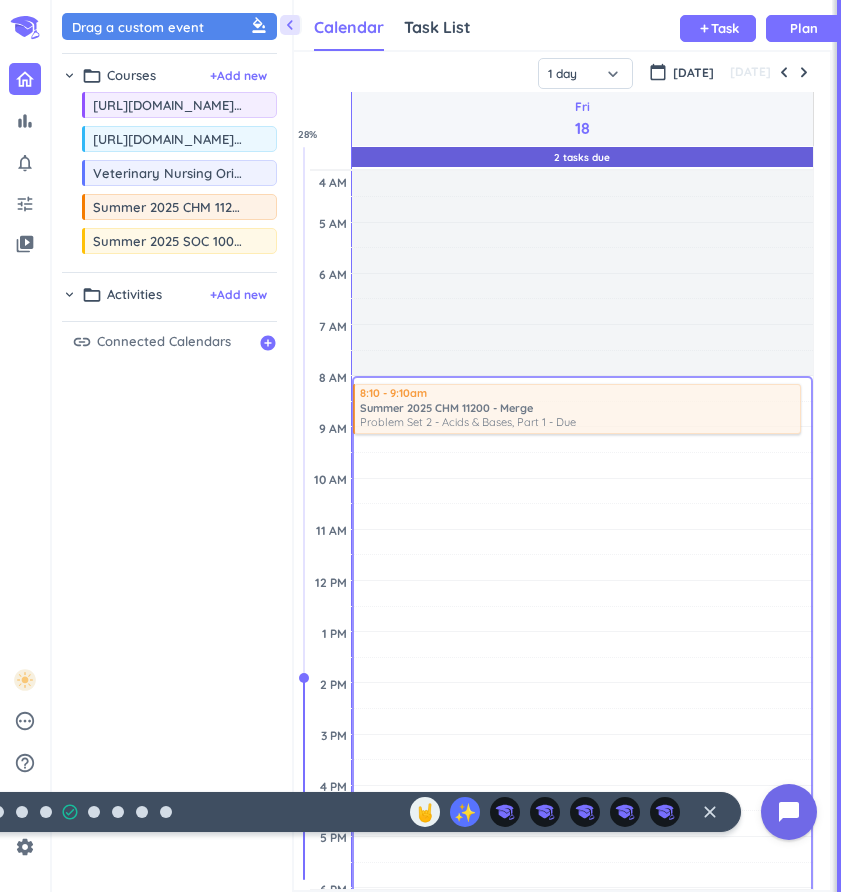 drag, startPoint x: 472, startPoint y: 254, endPoint x: 514, endPoint y: 388, distance: 140.42792 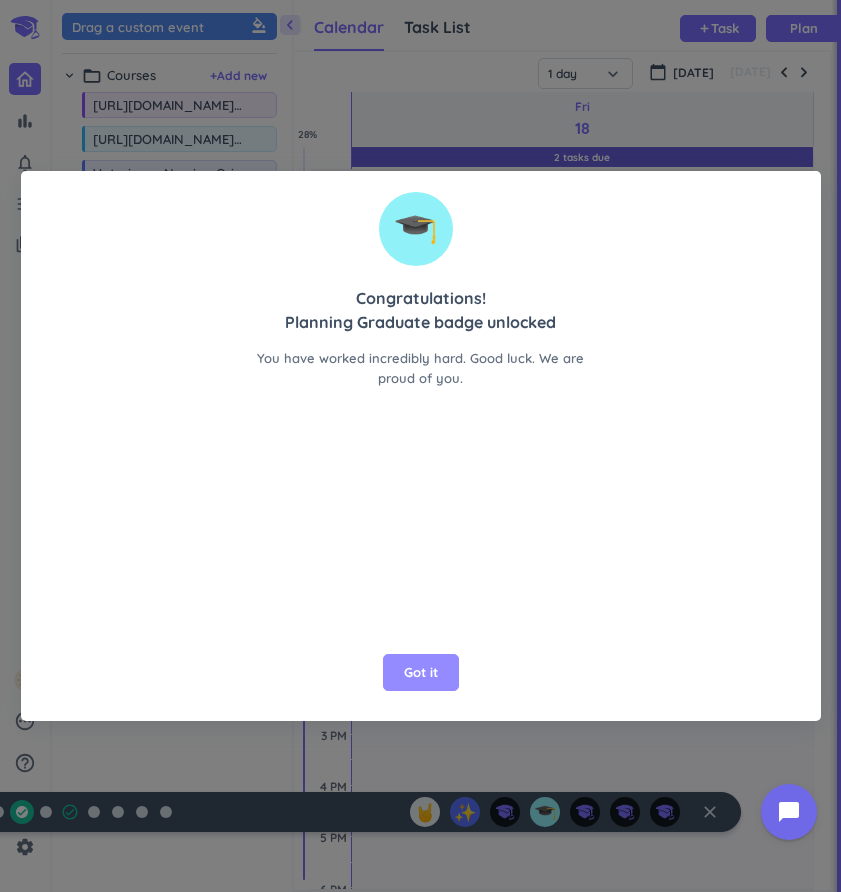 click on "Got it" at bounding box center [421, 673] 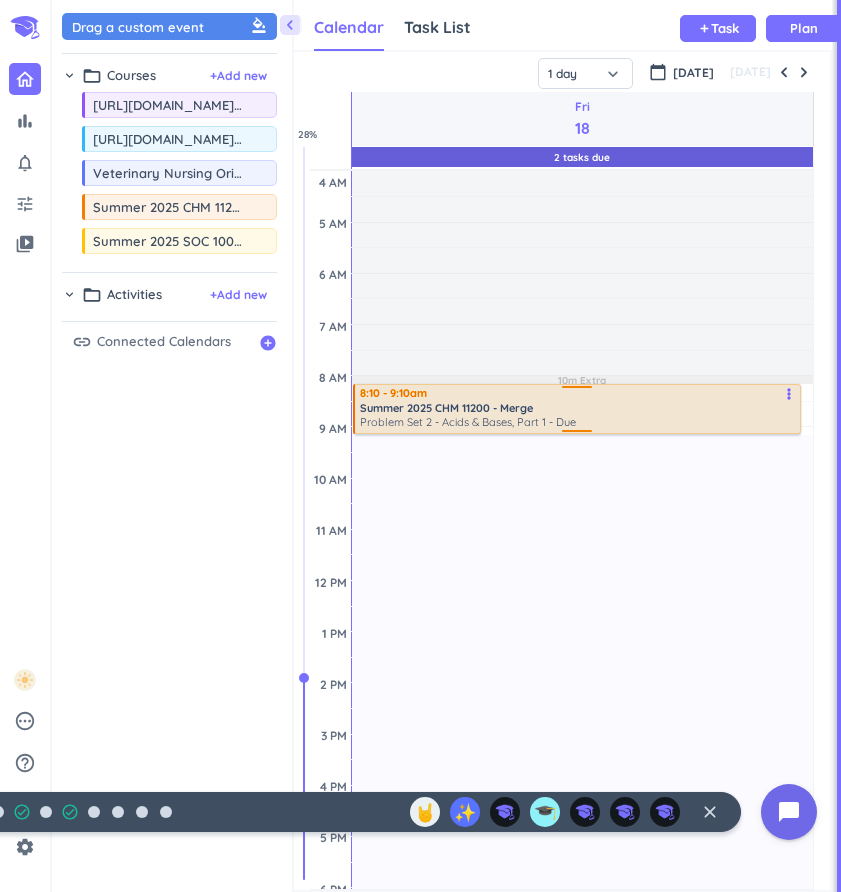 click on "8:10 - 9:10am" at bounding box center (579, 393) 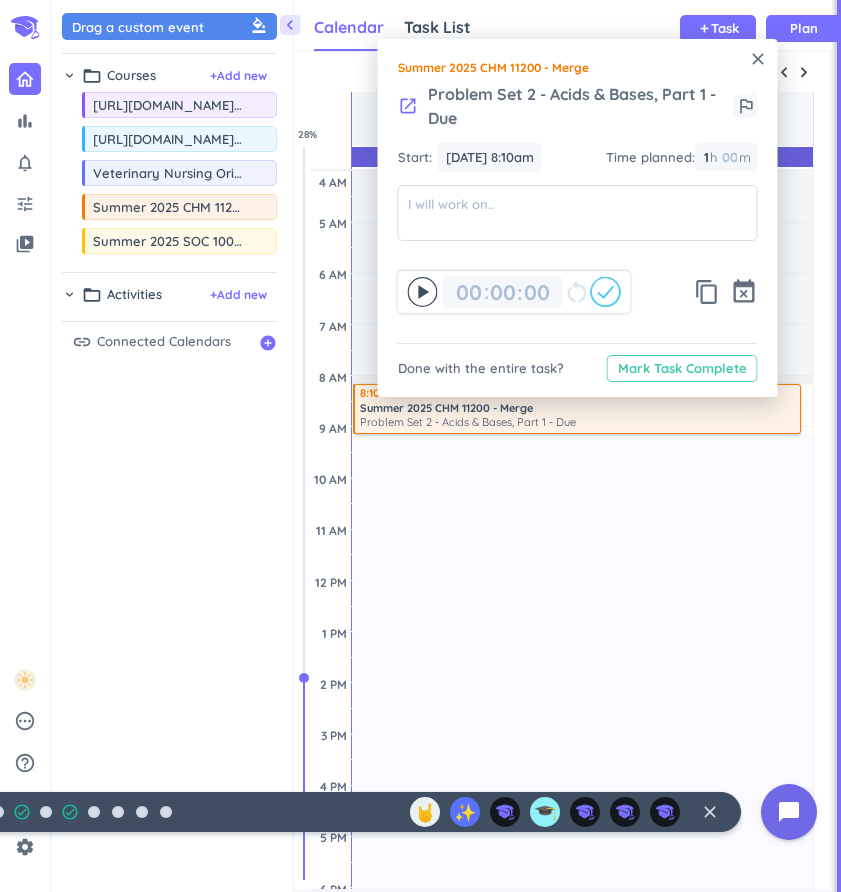 click on "Mark Task Complete" at bounding box center [682, 368] 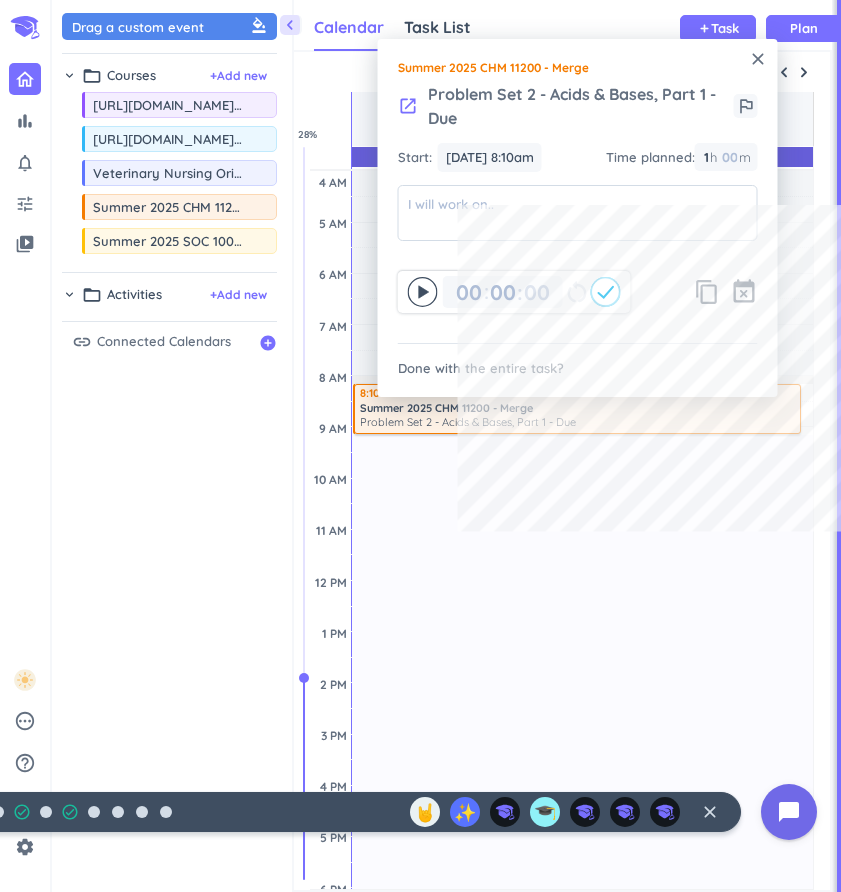 type on "01" 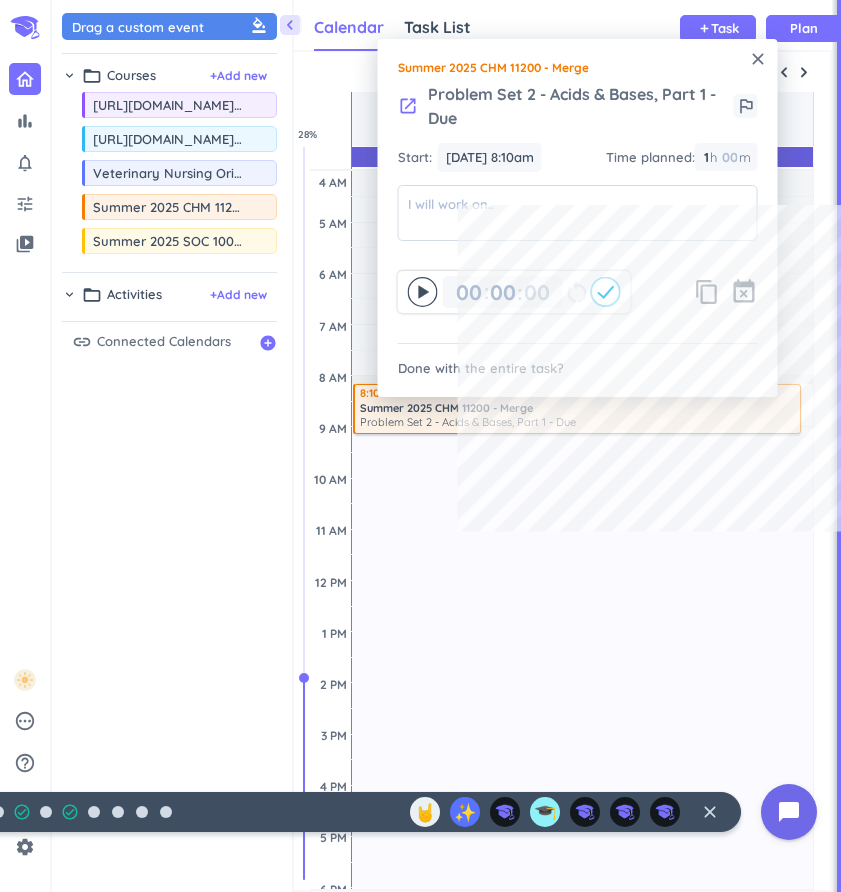 type on "00" 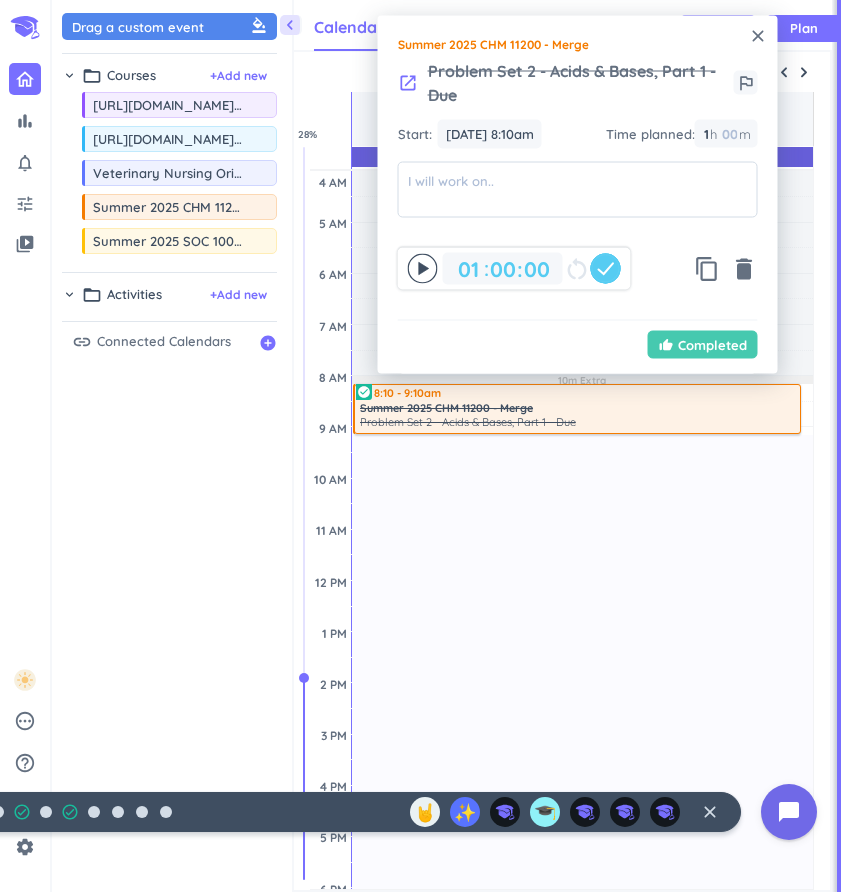click on "Completed" at bounding box center (712, 344) 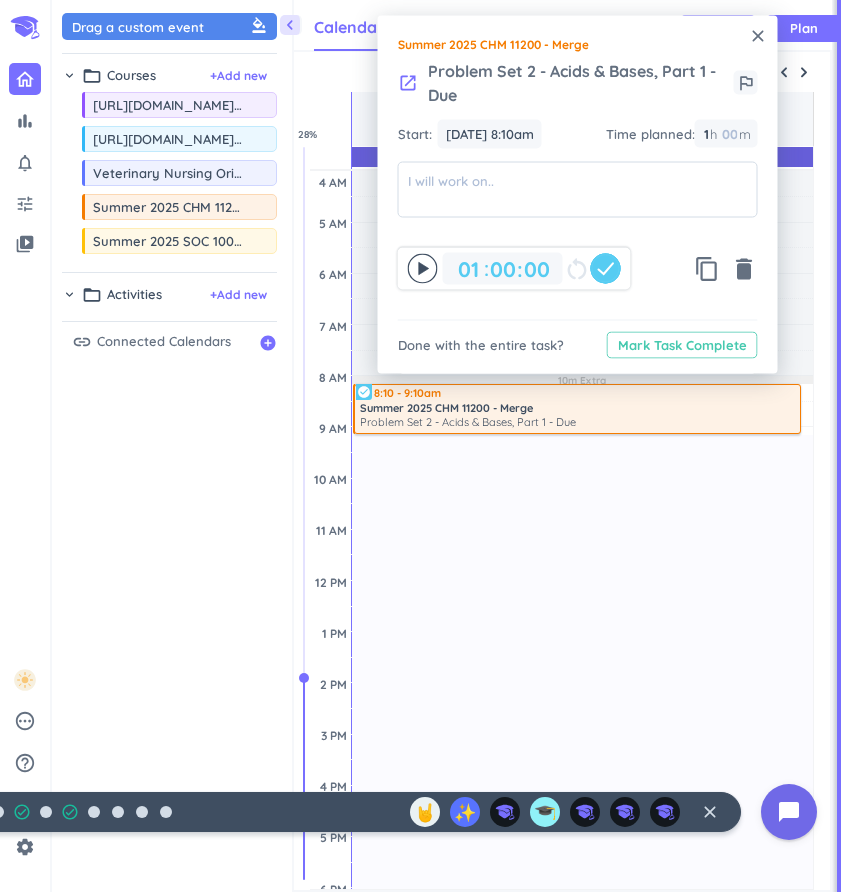 click on "Mark Task Complete" at bounding box center [682, 345] 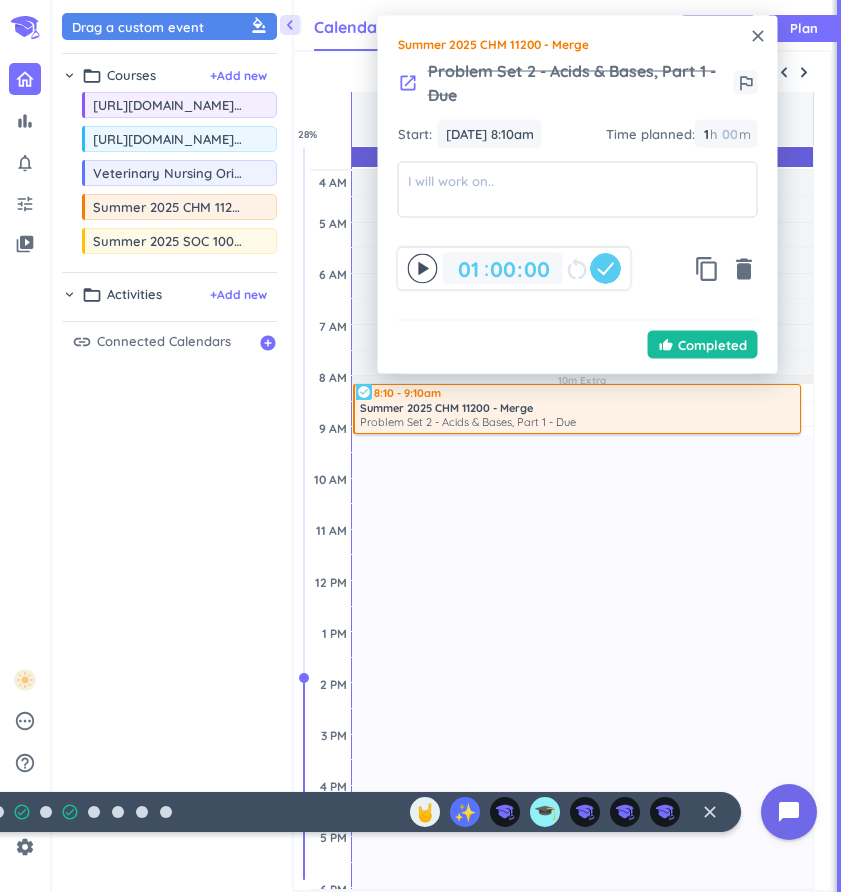 click on "close" at bounding box center [758, 36] 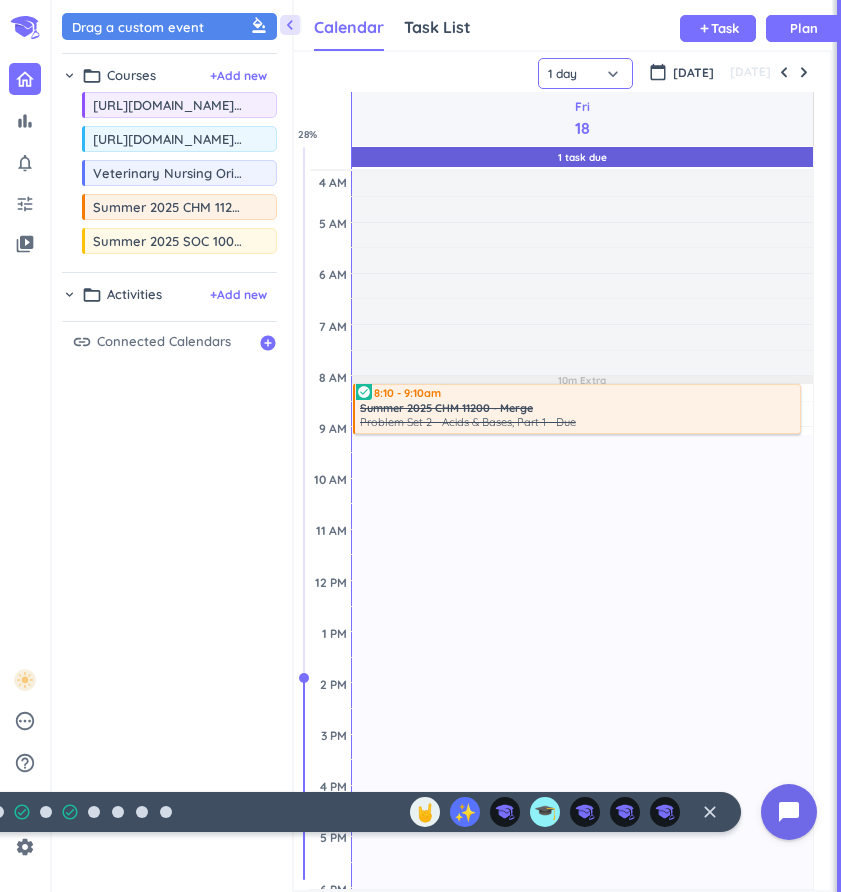 click on "1 day" 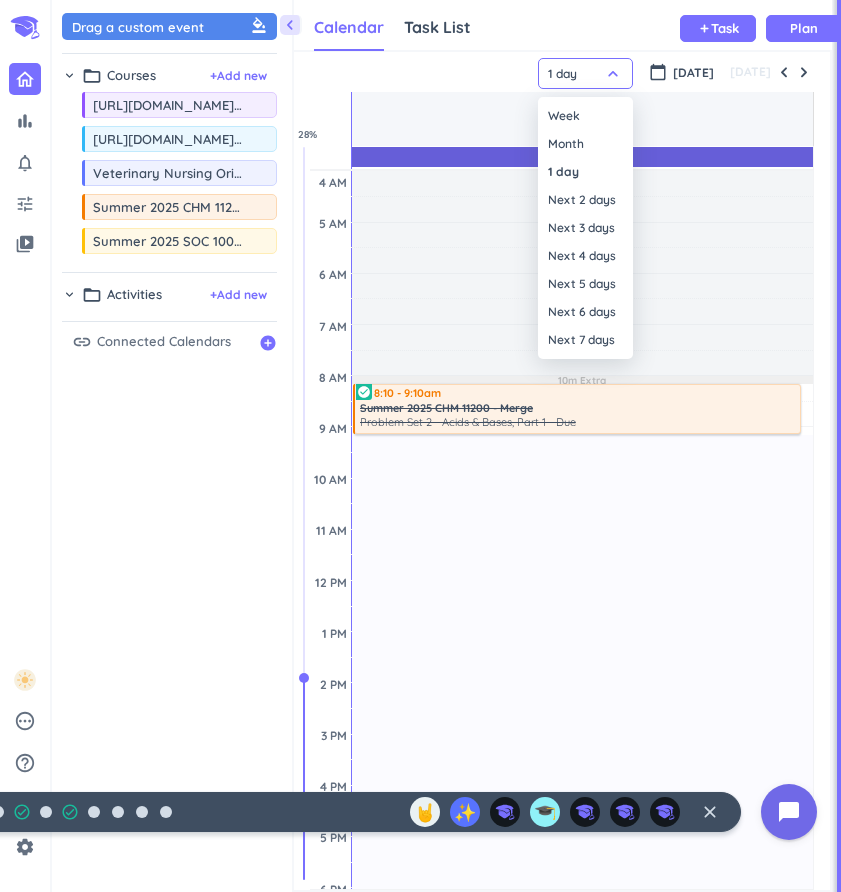 click at bounding box center (420, 446) 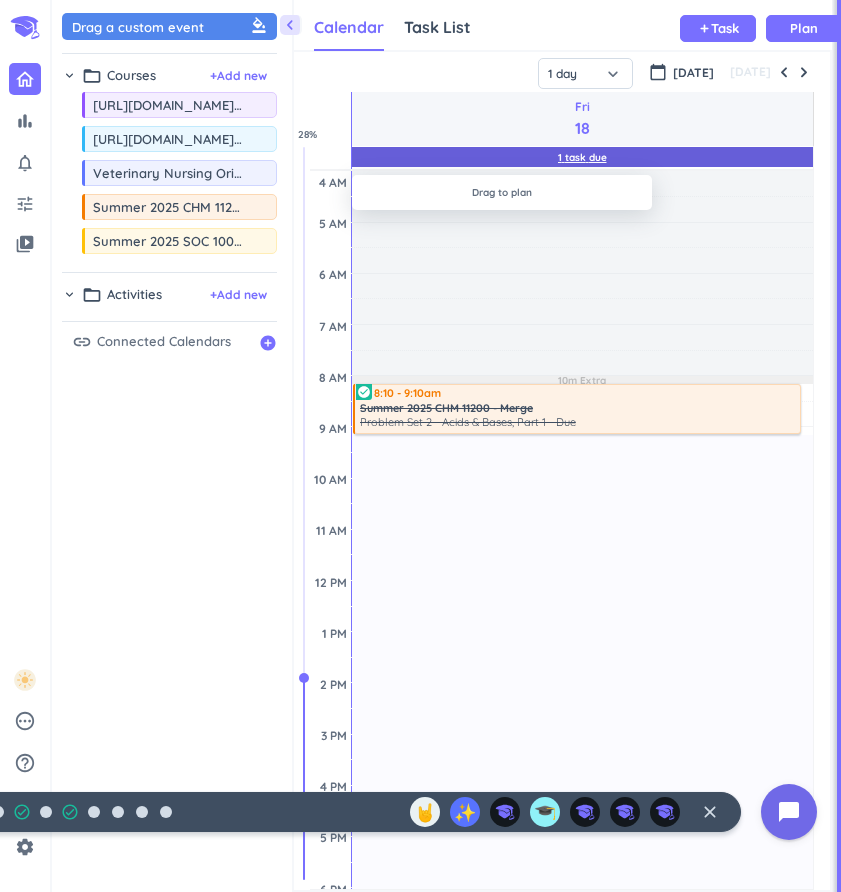click on "1   Task   Due" at bounding box center (582, 157) 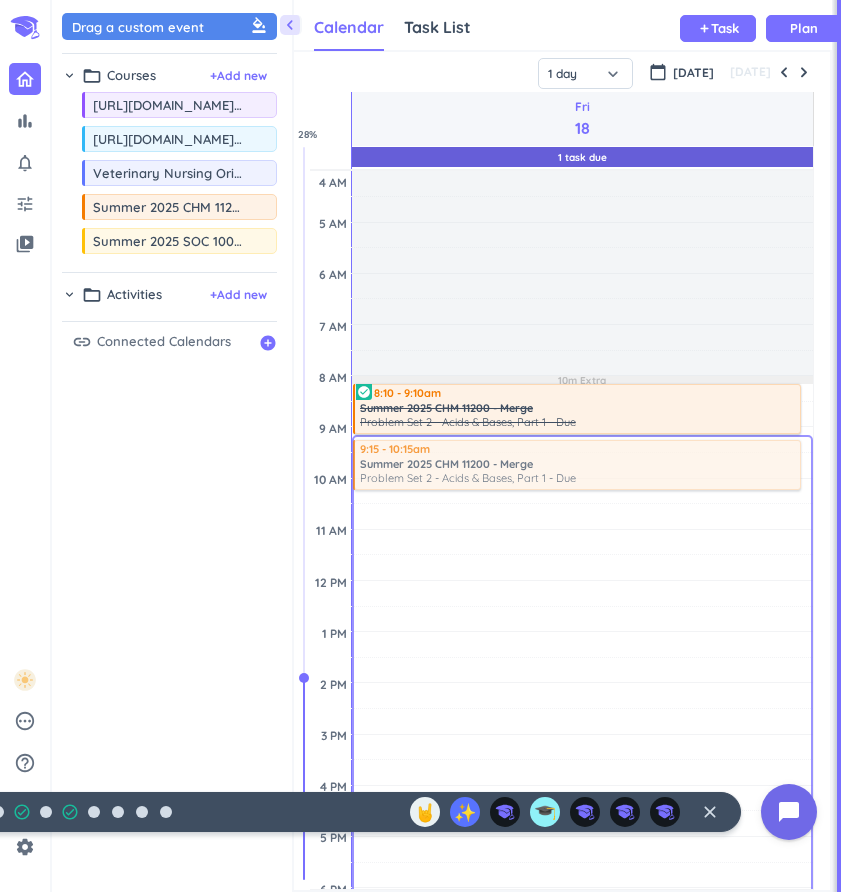 drag, startPoint x: 525, startPoint y: 249, endPoint x: 517, endPoint y: 436, distance: 187.17105 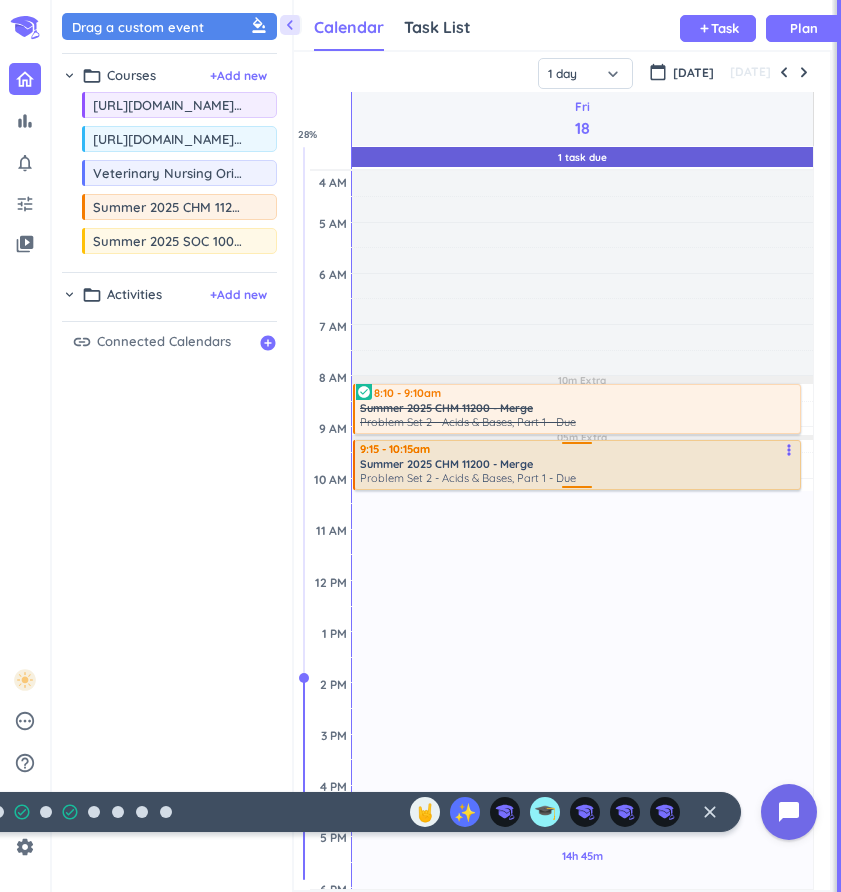 click on "Problem Set 2 - Acids & Bases, Part 1 - Due" at bounding box center [579, 478] 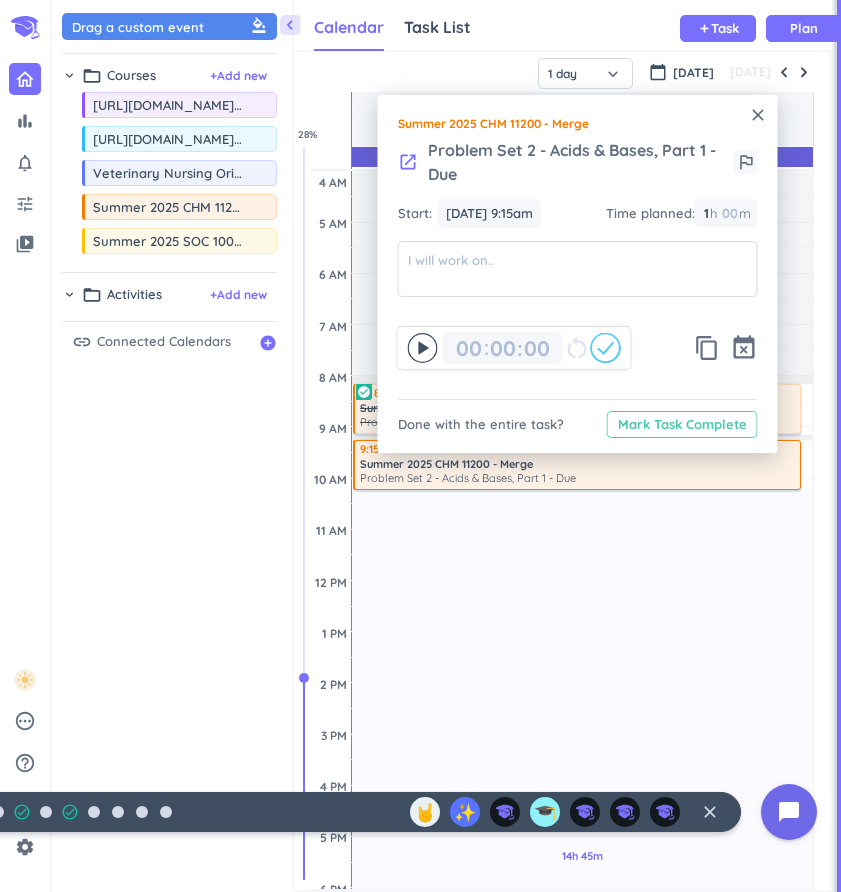click on "Mark Task Complete" at bounding box center [682, 424] 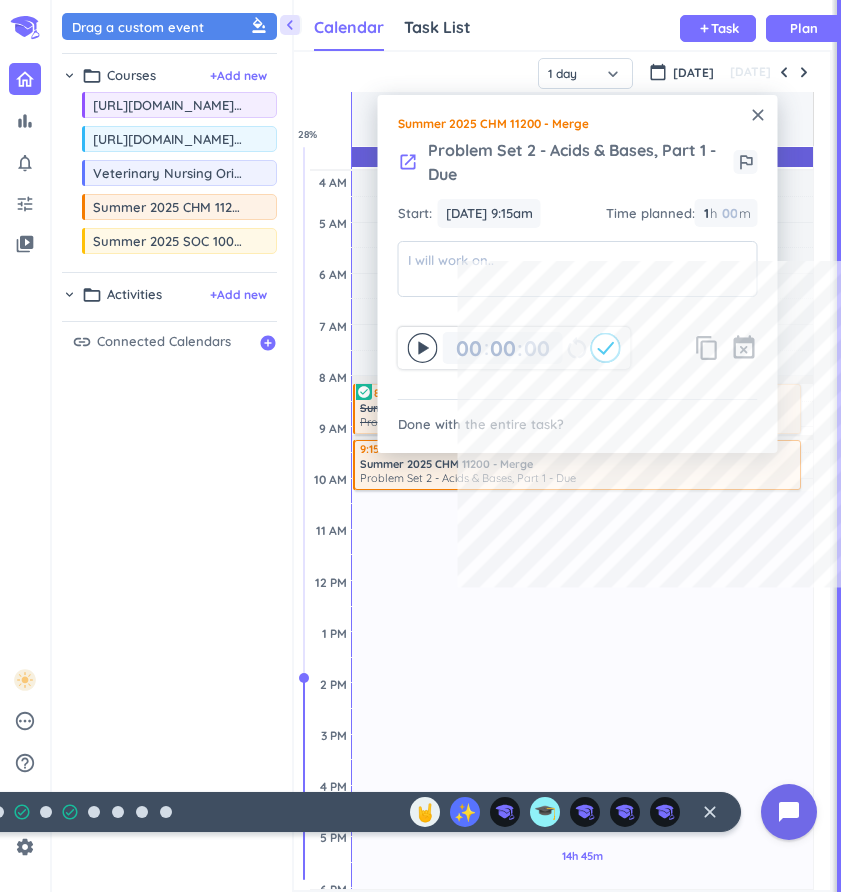 type on "01" 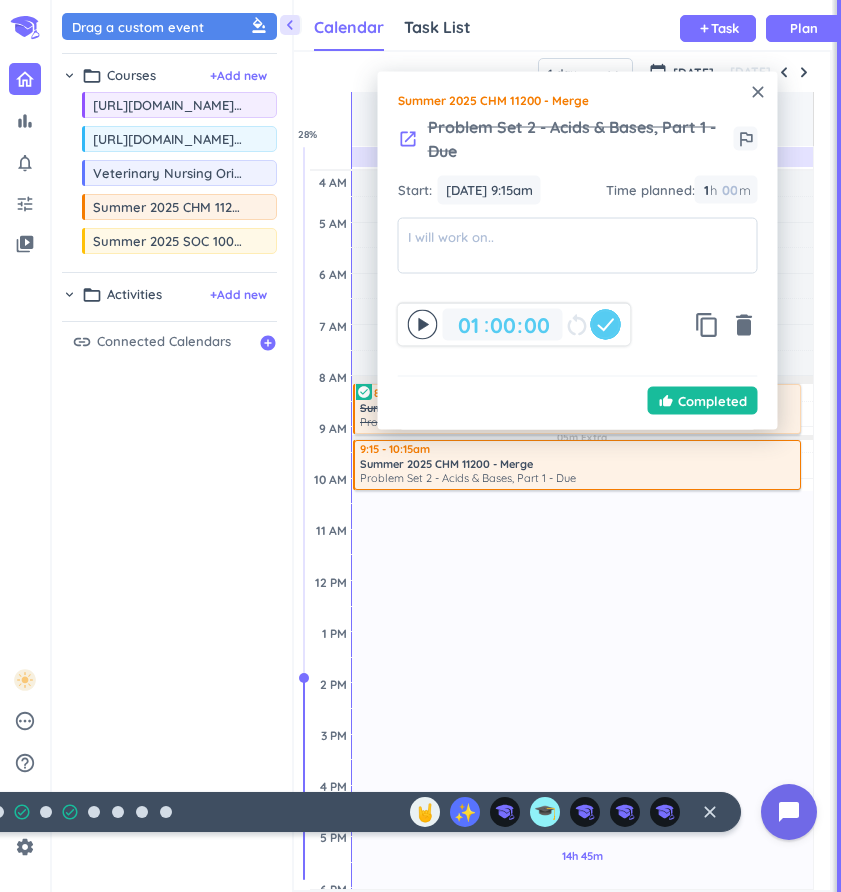 click on "close Summer 2025 CHM 11200 - Merge launch Problem Set 2 - Acids & Bases, Part 1 - Due outlined_flag Start: [DATE] 9:15am [DATE] 9:15am Time planned : 1 1 00 h 00 m 01 01 00 00 00 00 : 00 restart_alt content_copy delete thumb_up Completed" at bounding box center (578, 251) 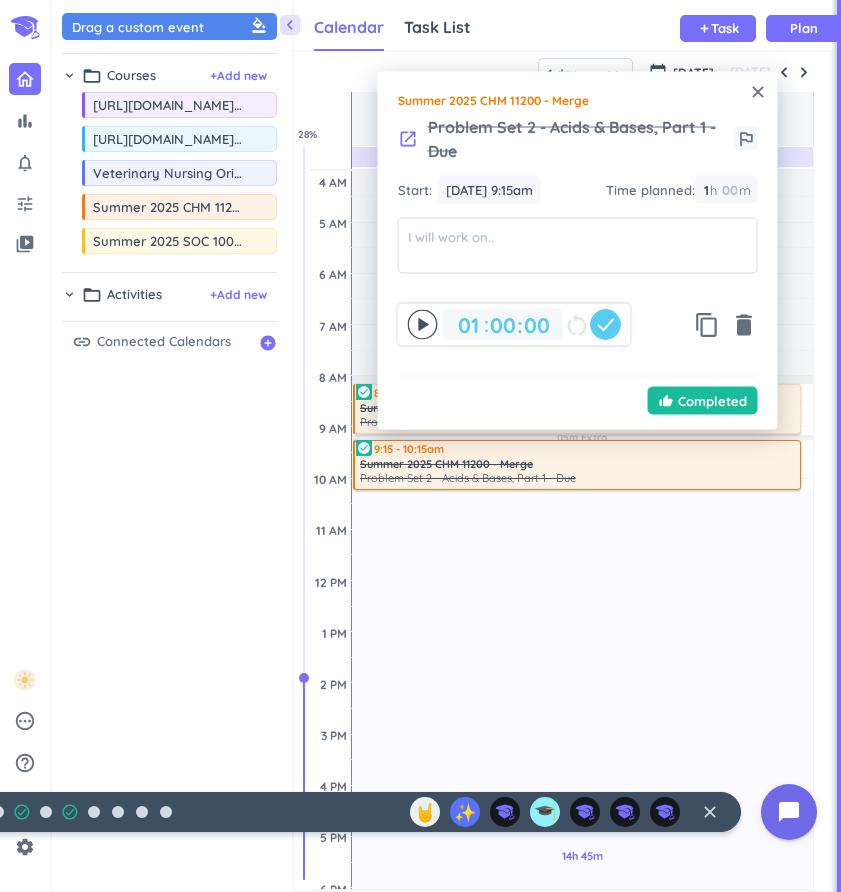 click on "close" at bounding box center [758, 92] 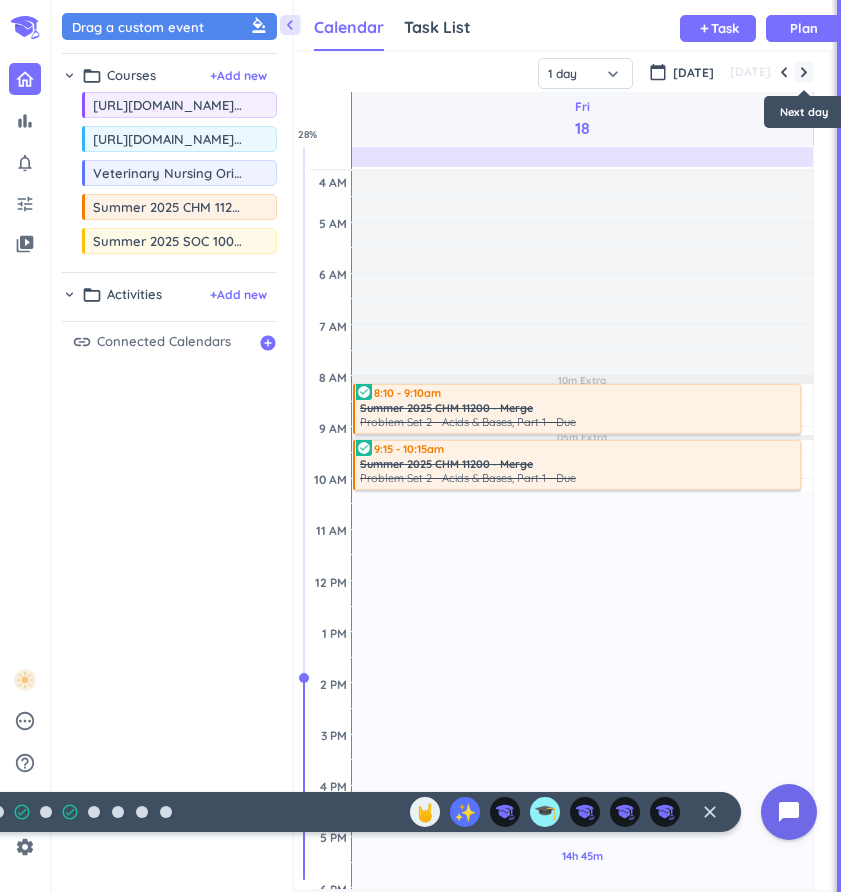 click at bounding box center [804, 72] 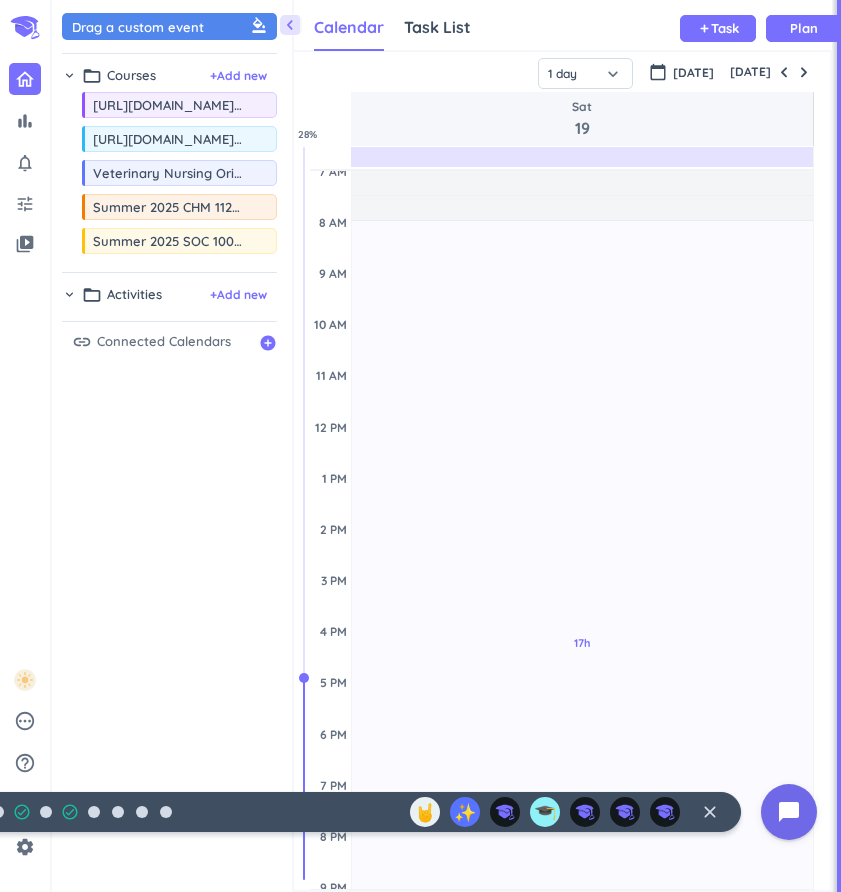 click on "Sat 19" at bounding box center (582, 119) 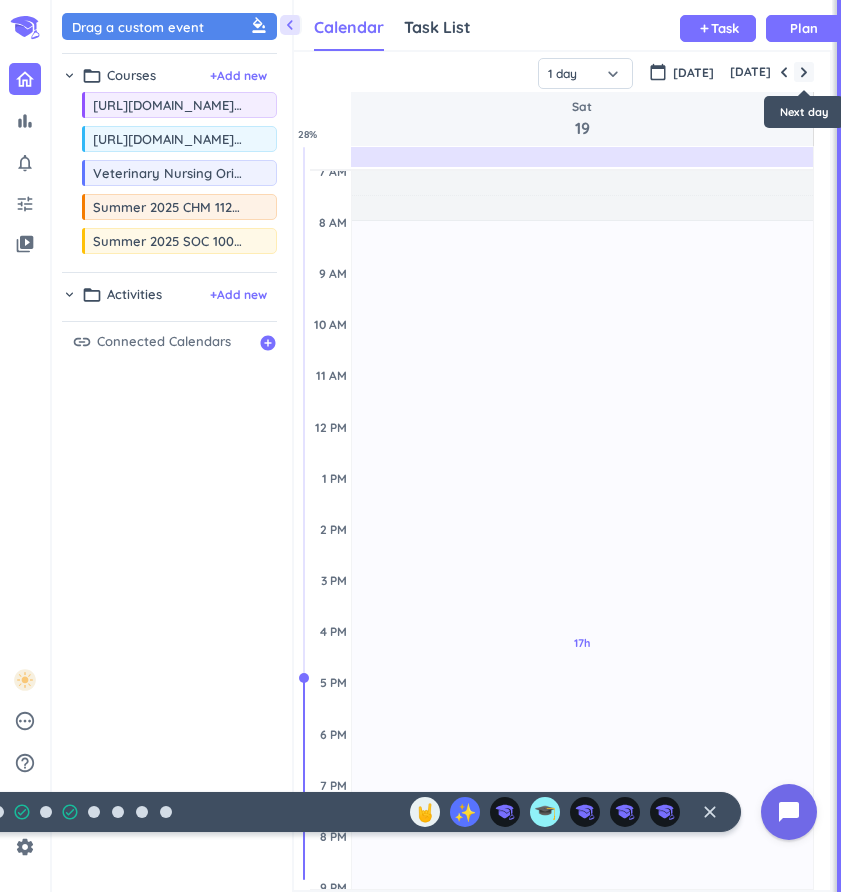 click at bounding box center (804, 72) 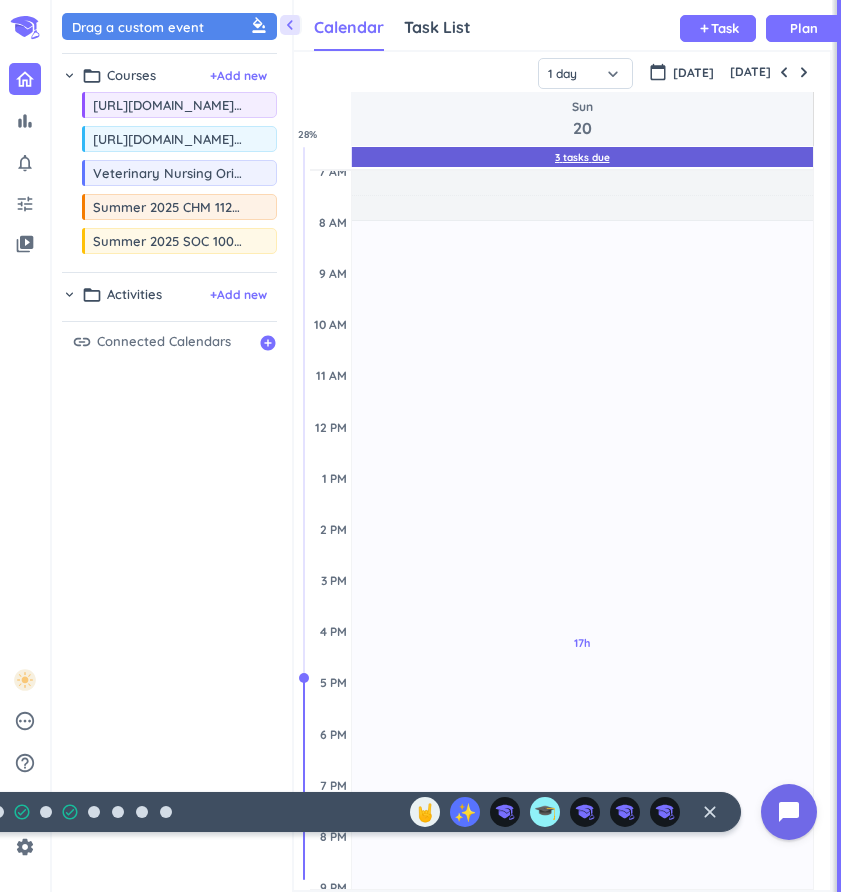 click on "3   Tasks   Due" at bounding box center (582, 157) 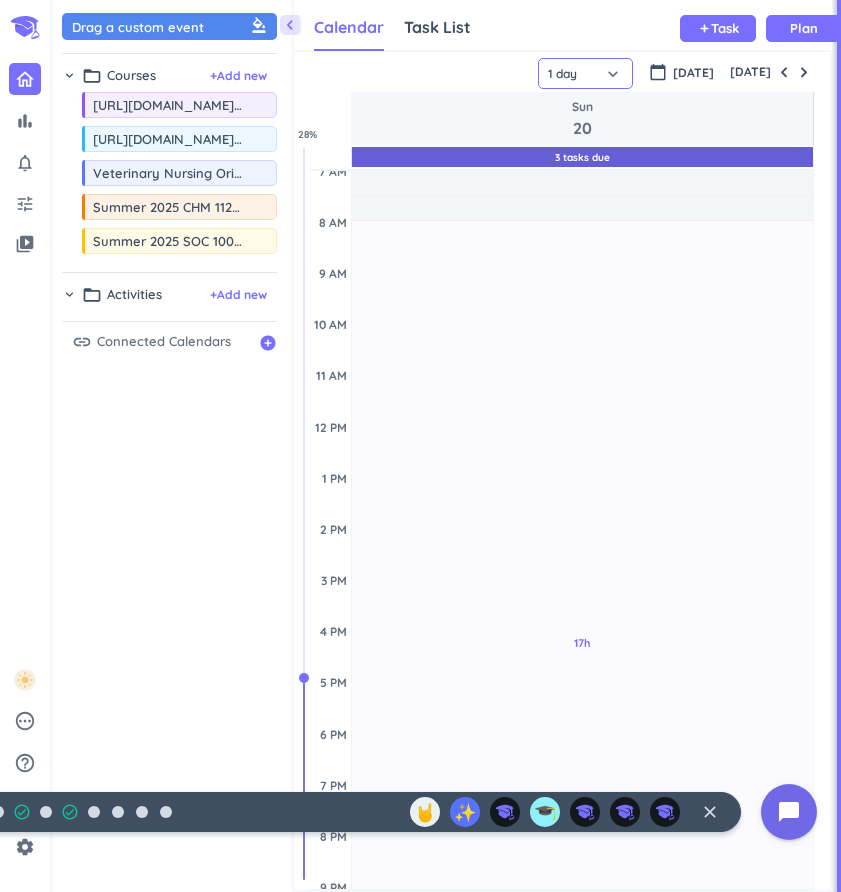 click on "1 day" 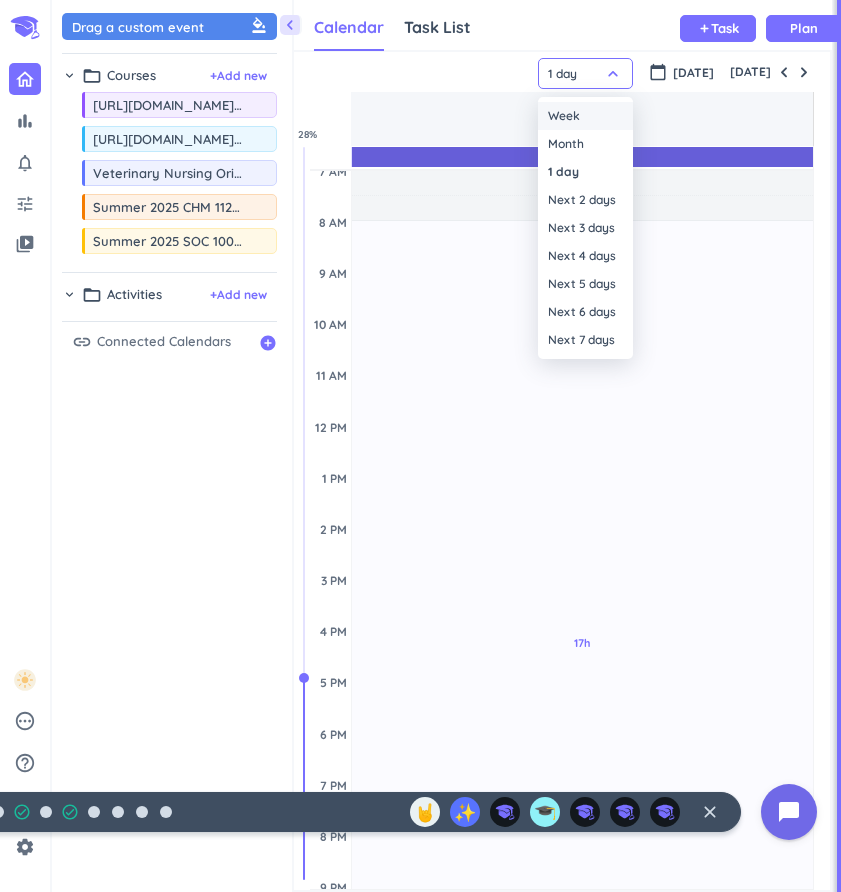 click on "Week" at bounding box center [585, 116] 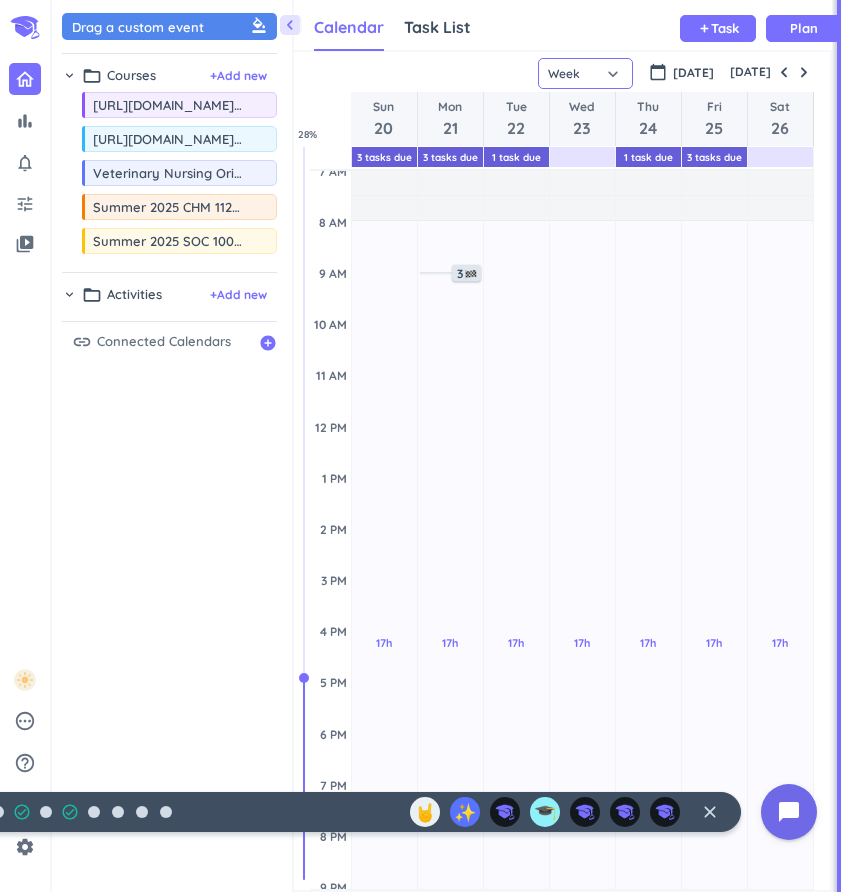 click on "Week" 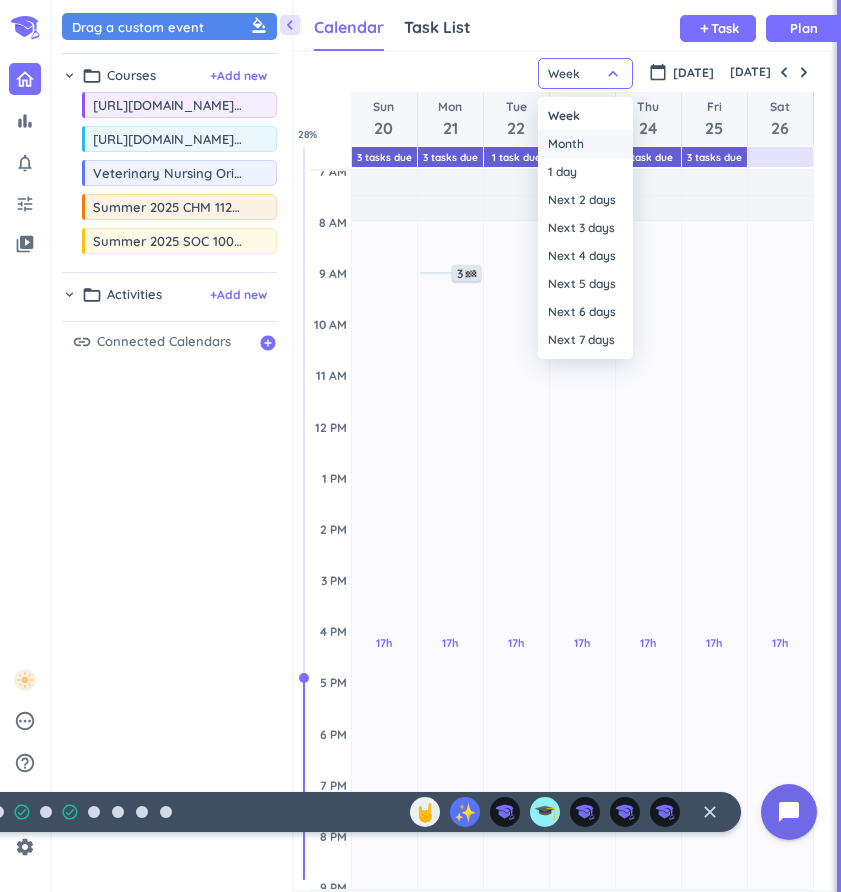 click on "Month" at bounding box center [585, 144] 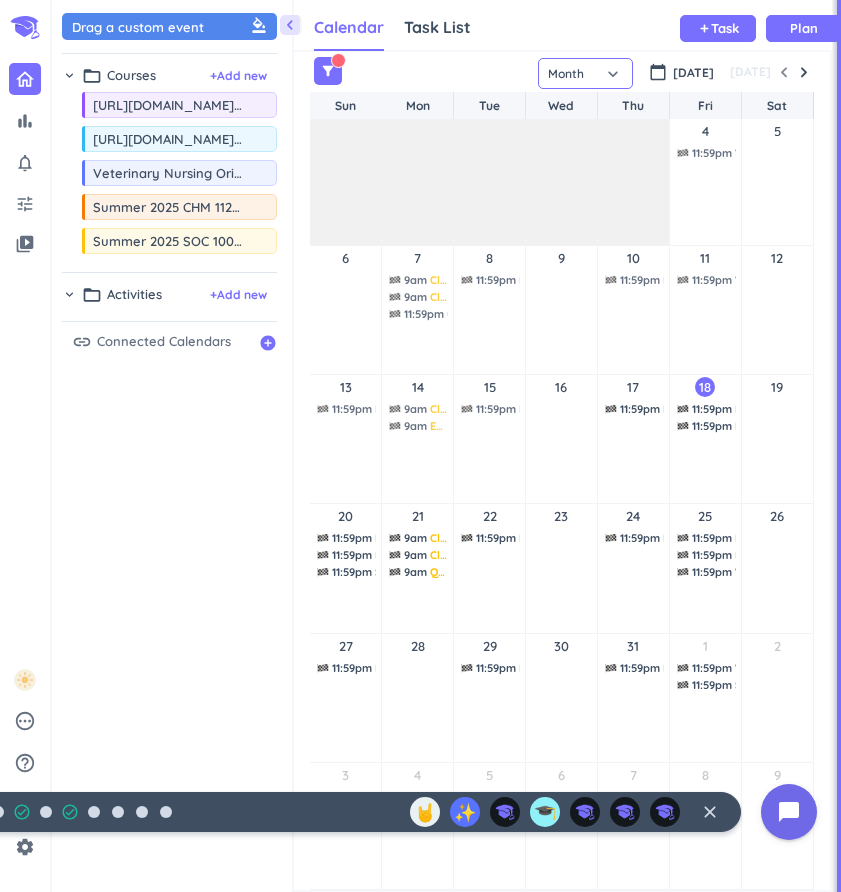 click on "Month" 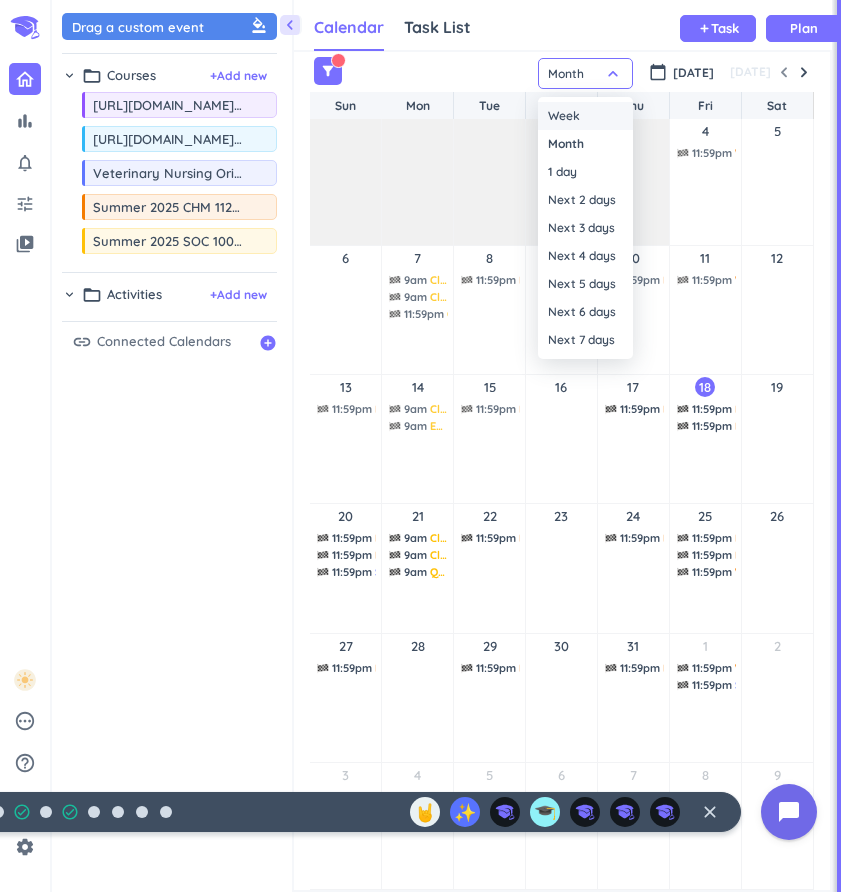 click on "Week" at bounding box center (585, 116) 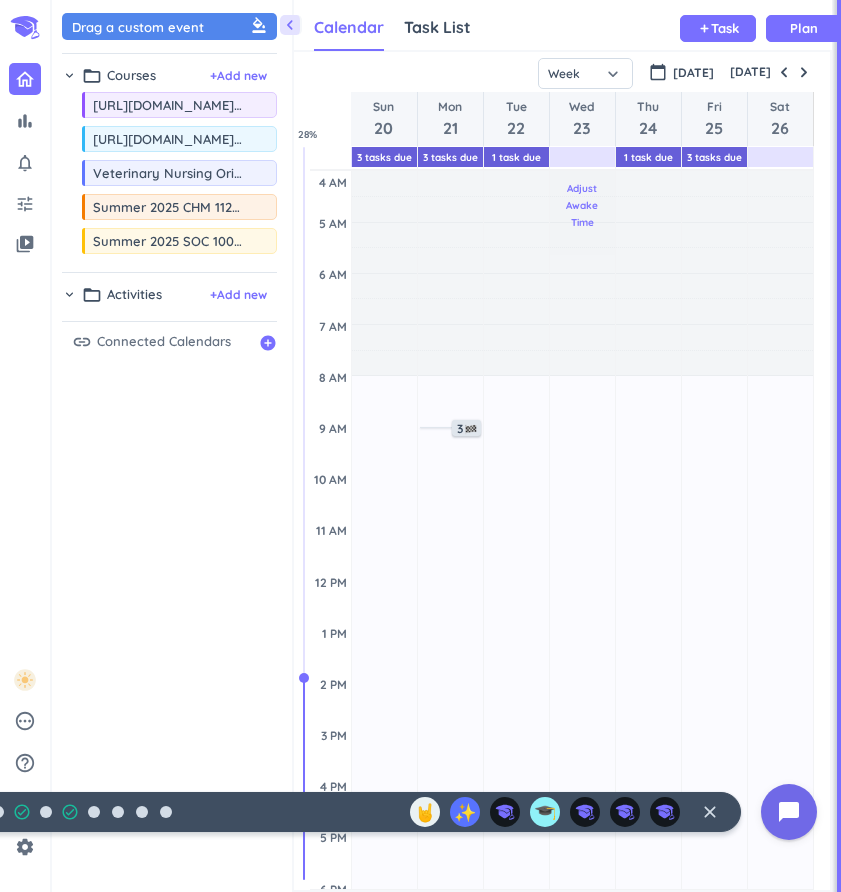scroll, scrollTop: 145, scrollLeft: 0, axis: vertical 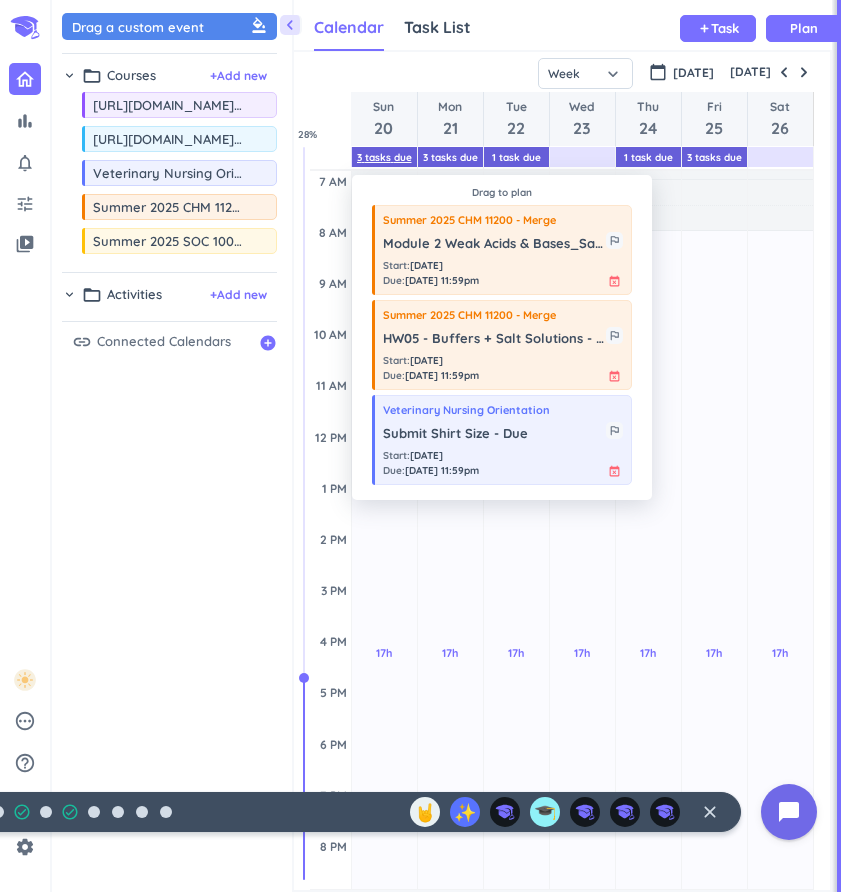 click on "3   Tasks   Due" at bounding box center (384, 157) 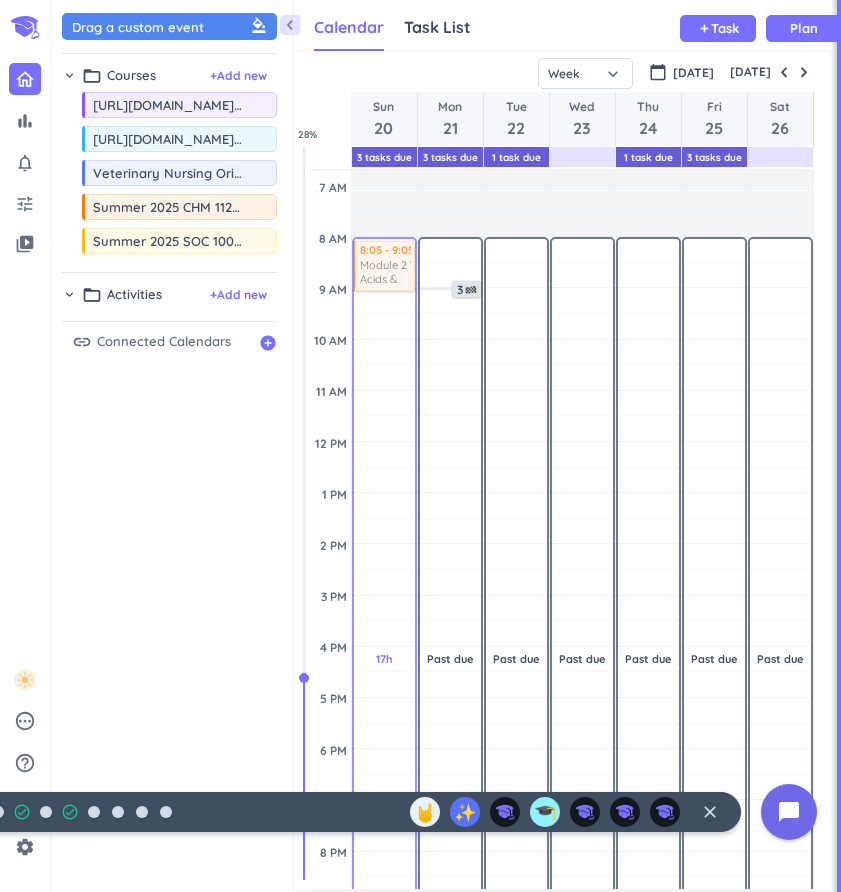 drag, startPoint x: 434, startPoint y: 254, endPoint x: 373, endPoint y: 244, distance: 61.81424 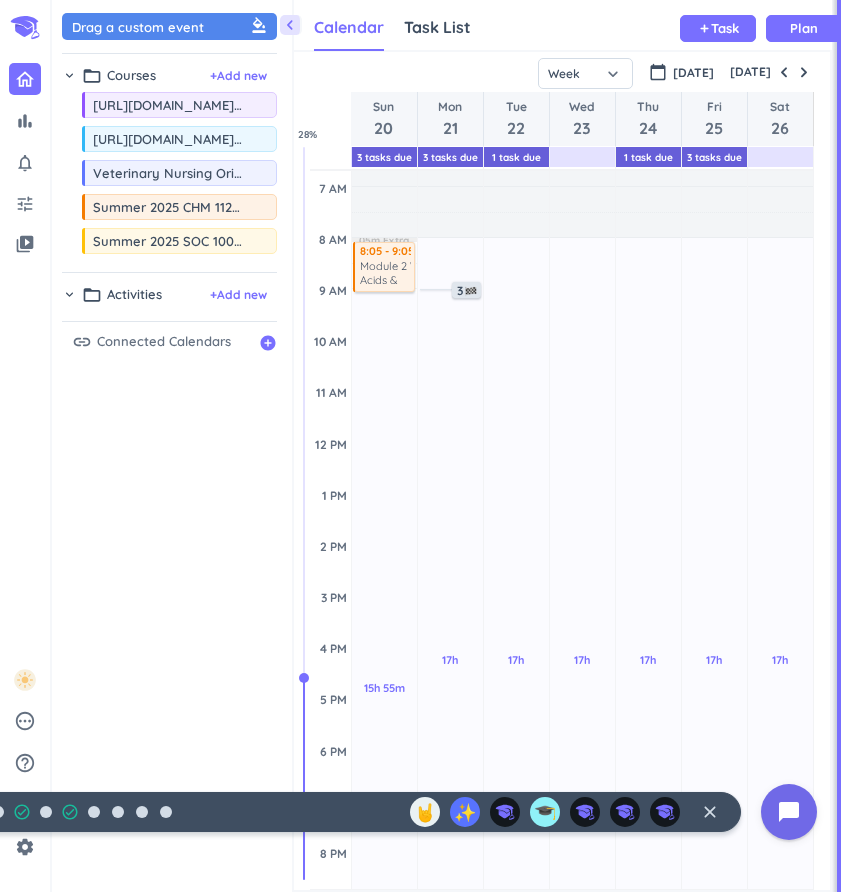 click at bounding box center (384, 157) 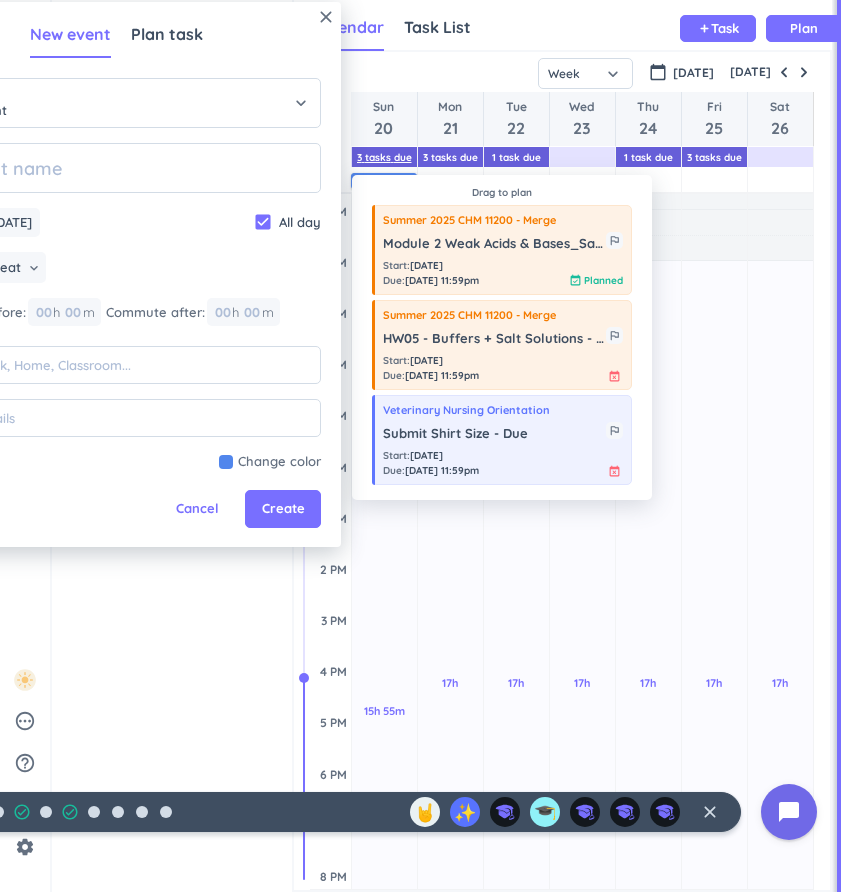 click on "3   Tasks   Due" at bounding box center (384, 157) 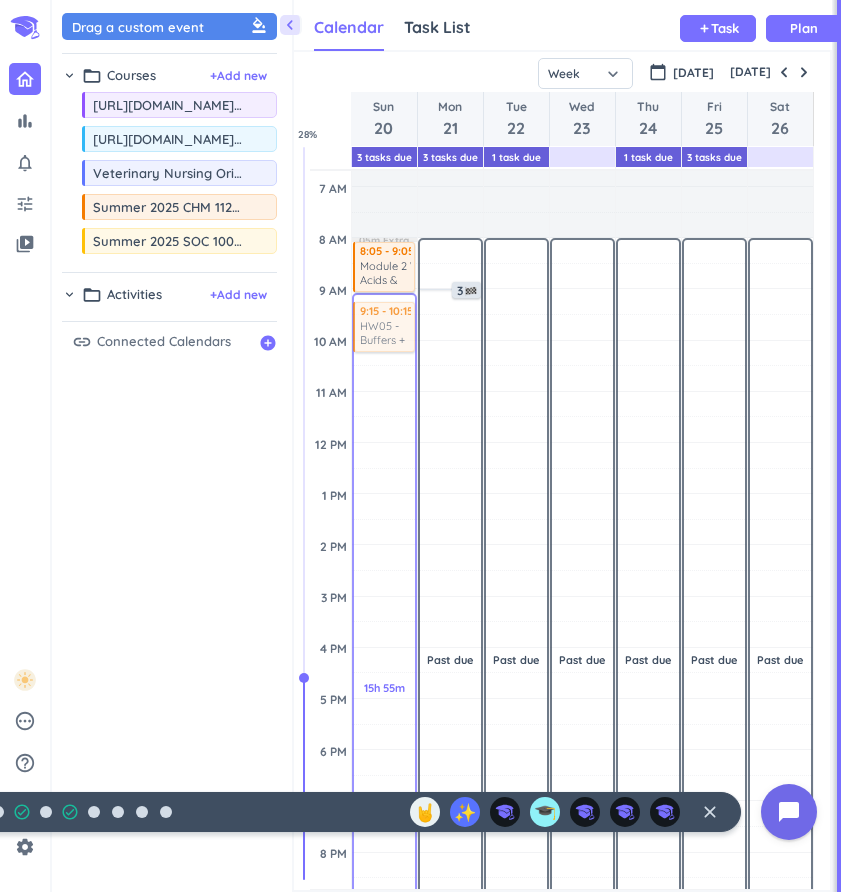 drag, startPoint x: 434, startPoint y: 358, endPoint x: 376, endPoint y: 304, distance: 79.24645 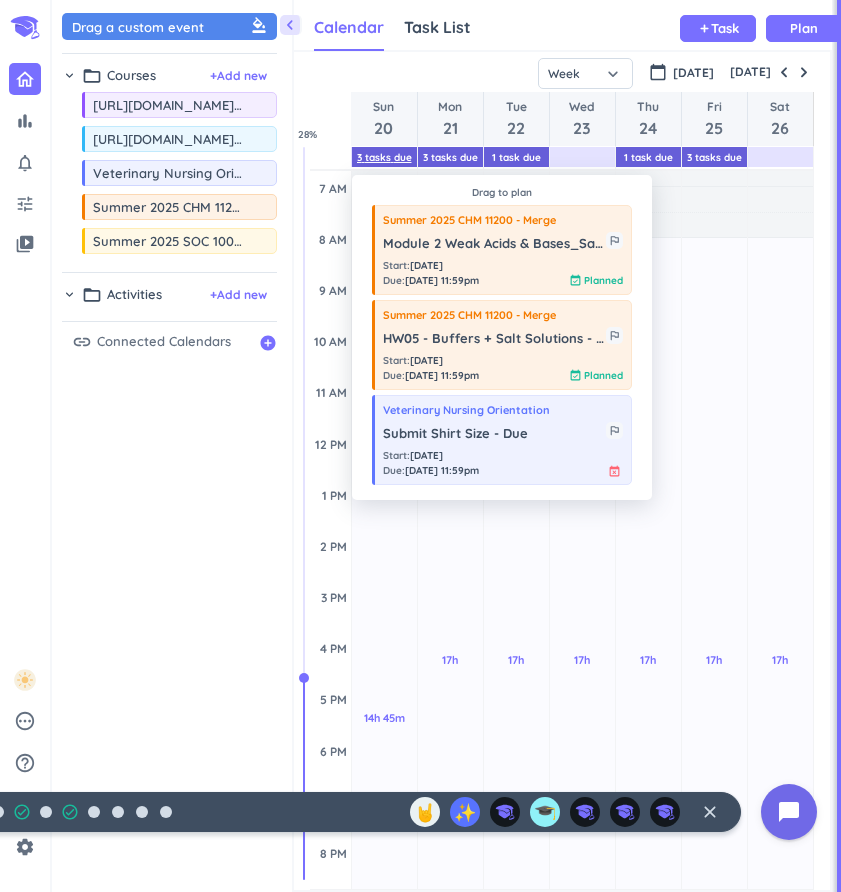 click on "3   Tasks   Due" at bounding box center (384, 157) 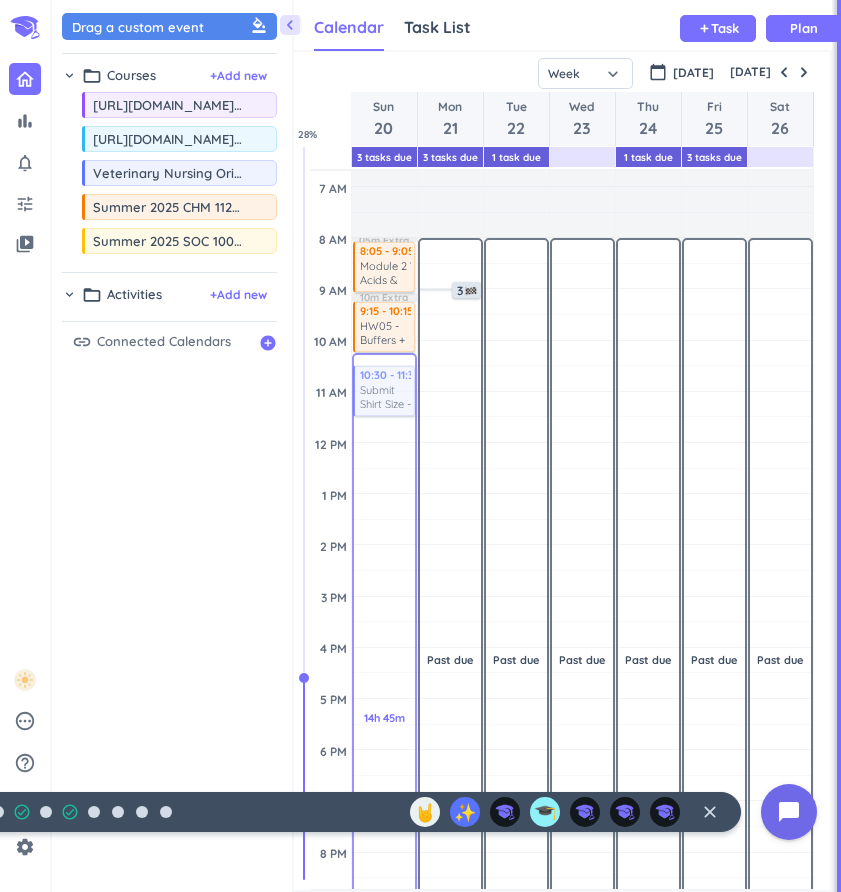 drag, startPoint x: 419, startPoint y: 443, endPoint x: 365, endPoint y: 378, distance: 84.50444 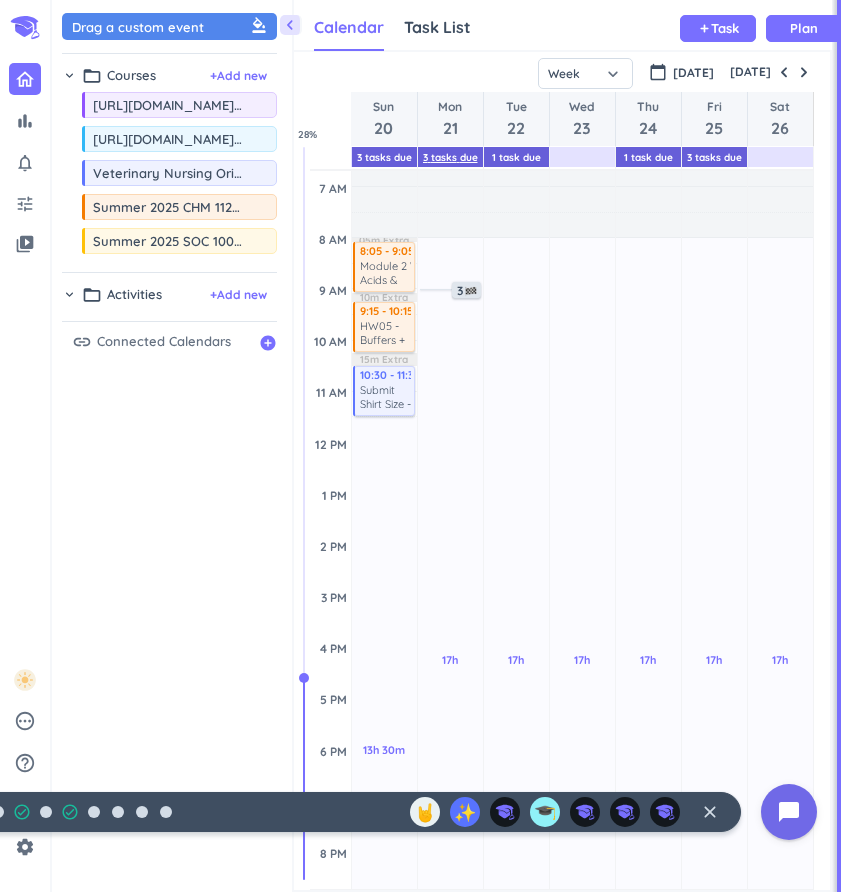 click on "3   Tasks   Due" at bounding box center (450, 157) 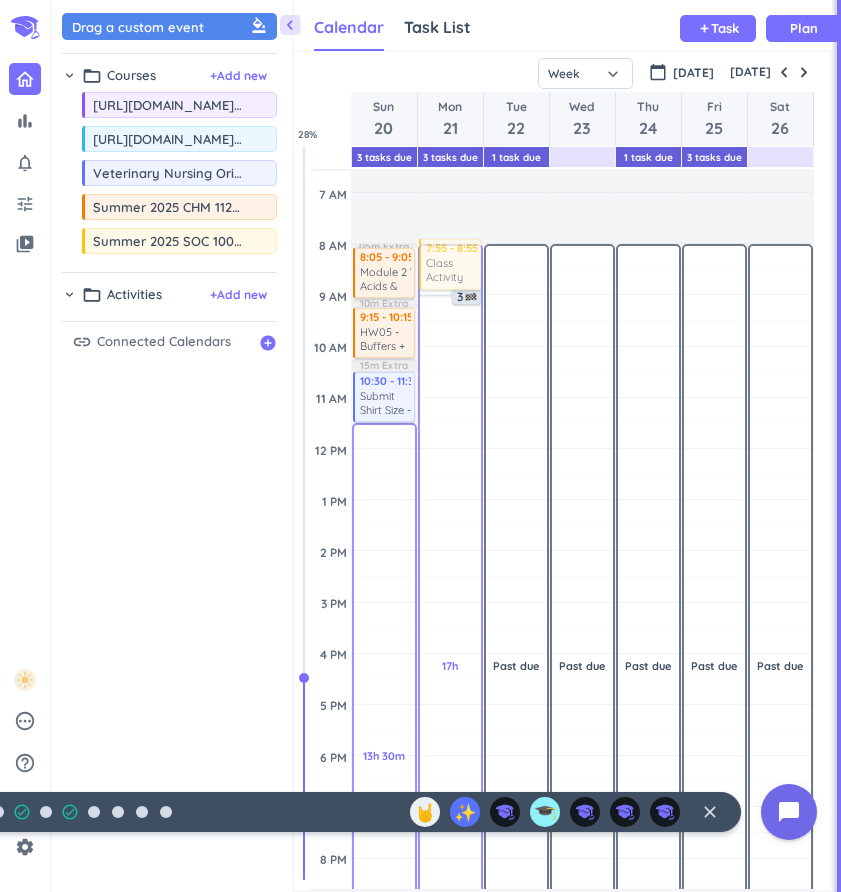 drag, startPoint x: 444, startPoint y: 249, endPoint x: 456, endPoint y: 242, distance: 13.892444 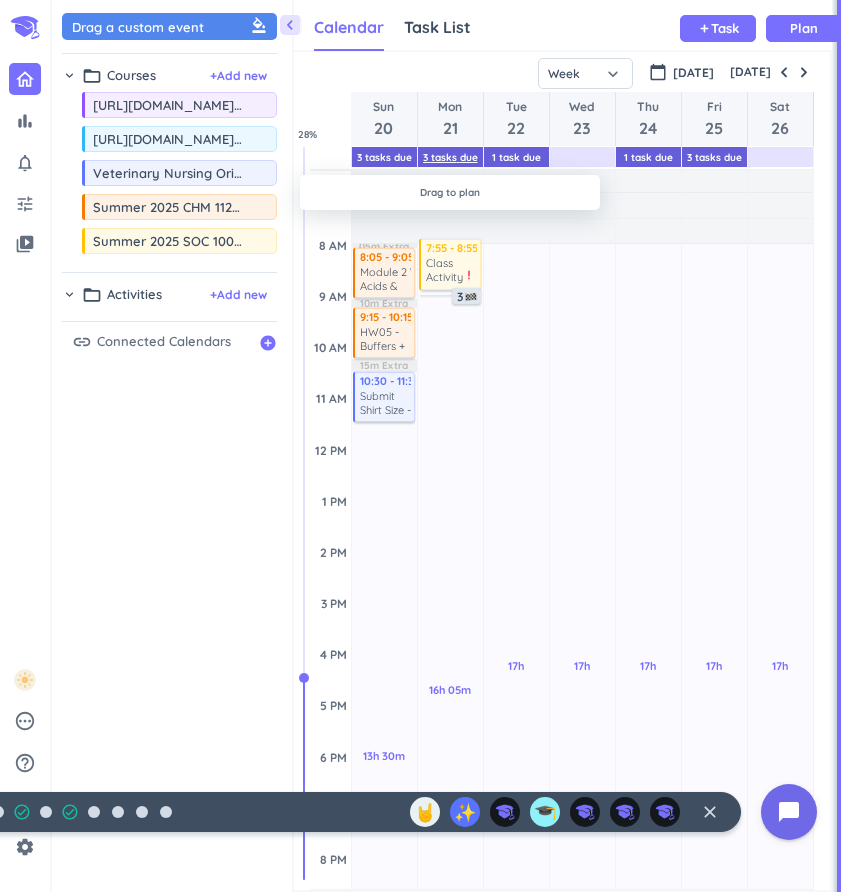 click on "3   Tasks   Due" at bounding box center [450, 157] 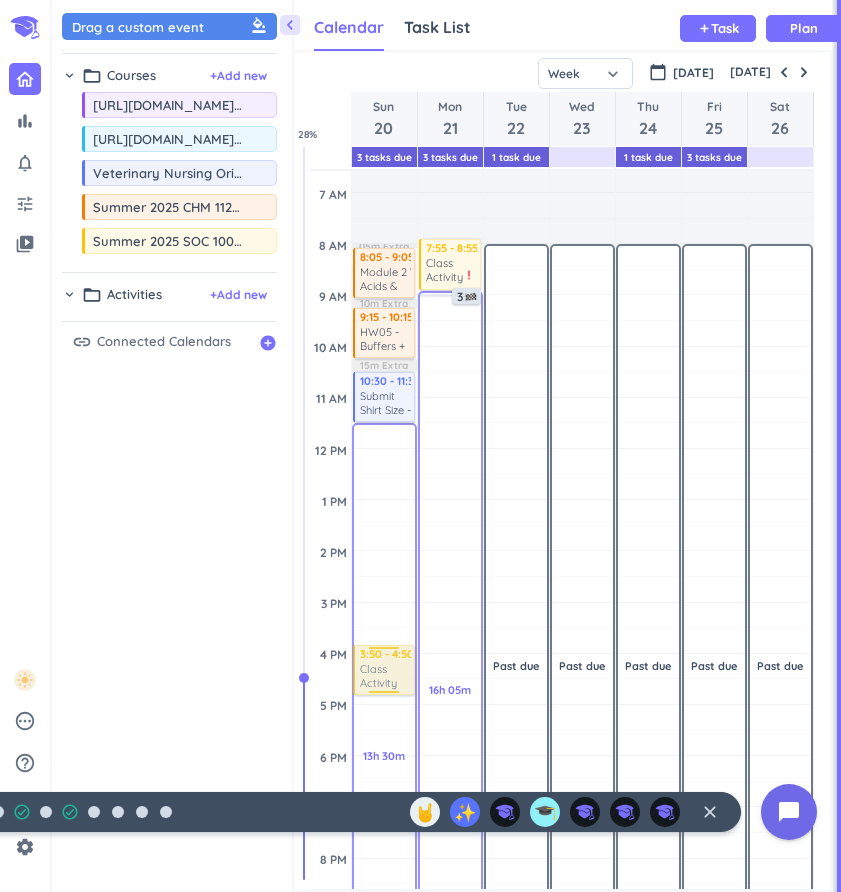 drag, startPoint x: 410, startPoint y: 342, endPoint x: 372, endPoint y: 645, distance: 305.37354 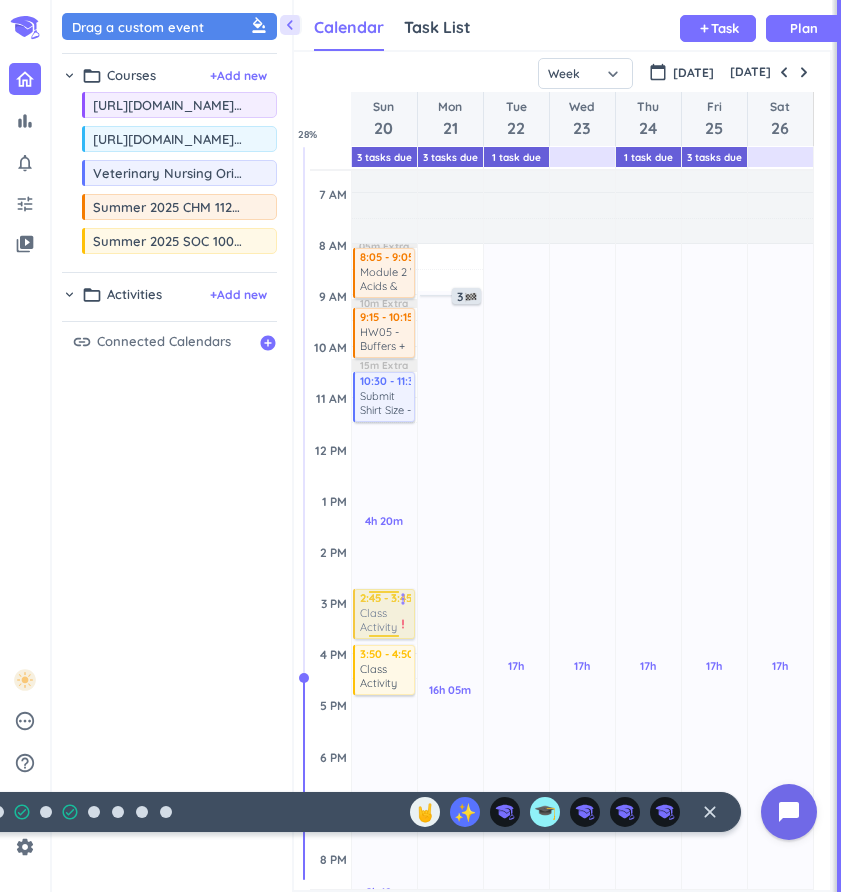 drag, startPoint x: 435, startPoint y: 278, endPoint x: 359, endPoint y: 629, distance: 359.13367 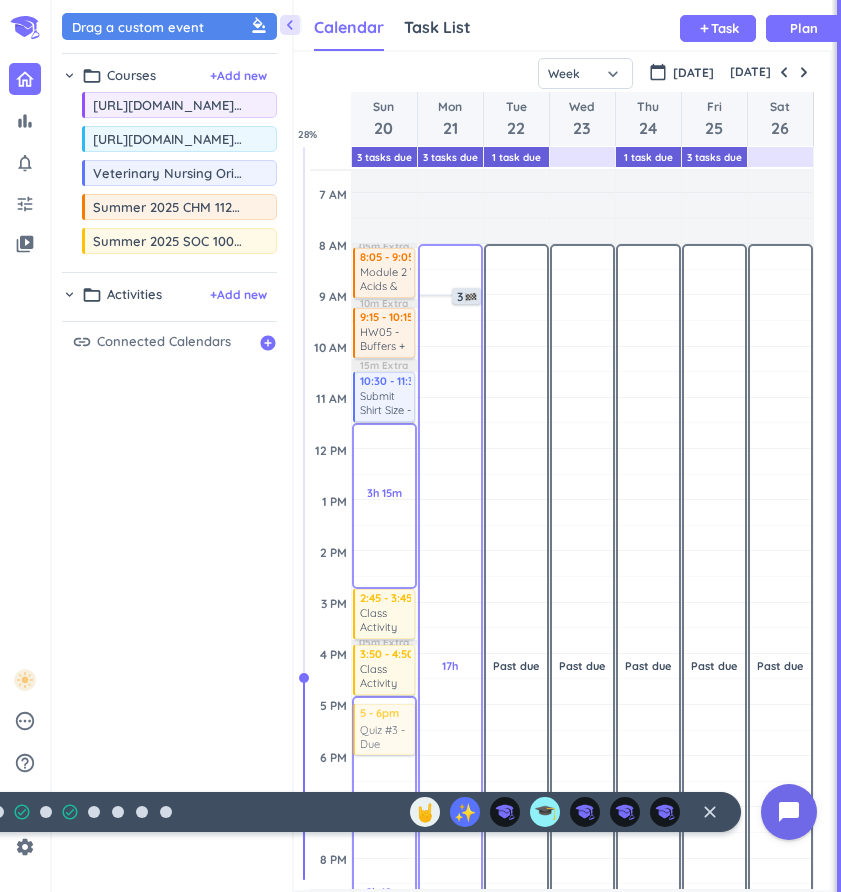 drag, startPoint x: 410, startPoint y: 434, endPoint x: 371, endPoint y: 708, distance: 276.76163 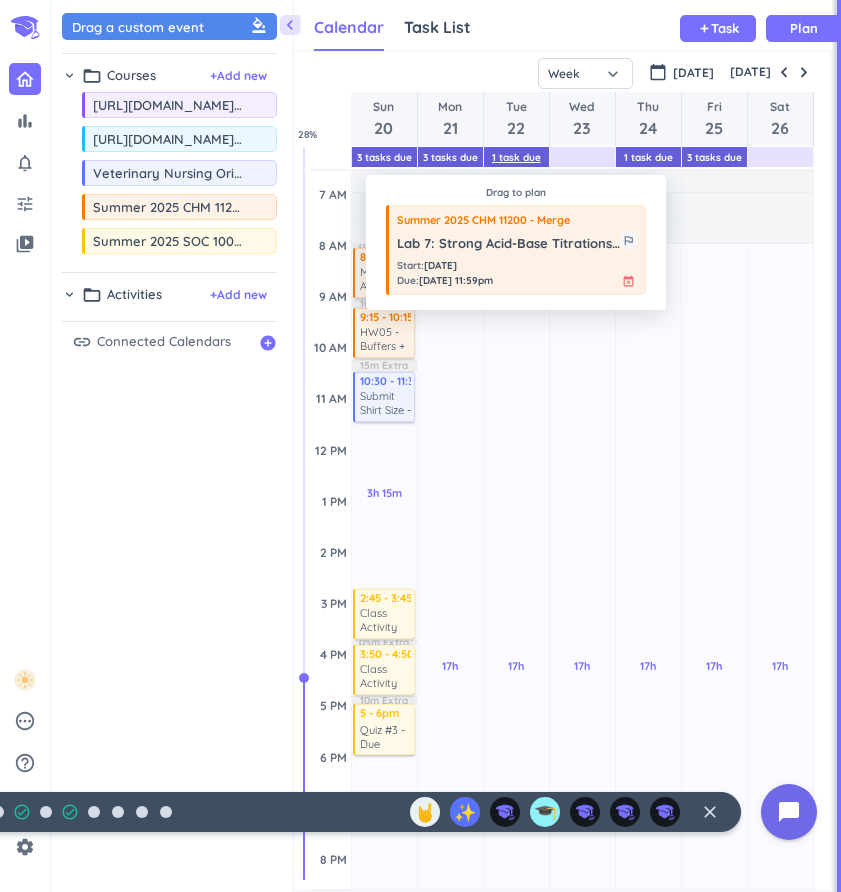 click on "1   Task   Due" at bounding box center (516, 157) 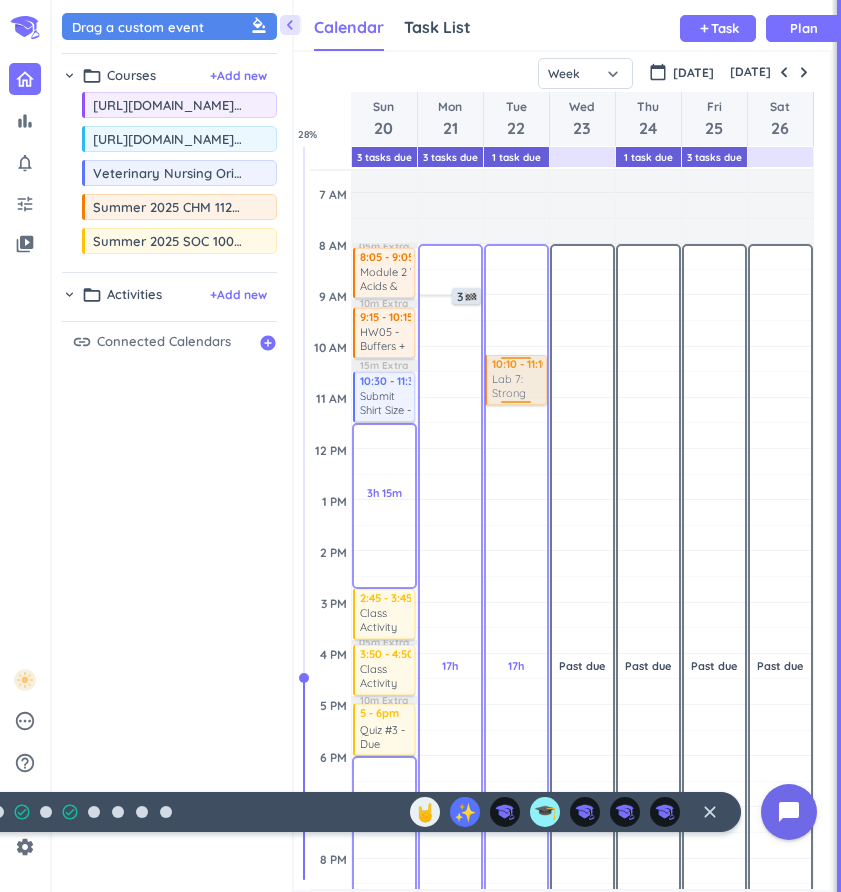 drag, startPoint x: 507, startPoint y: 255, endPoint x: 525, endPoint y: 357, distance: 103.57606 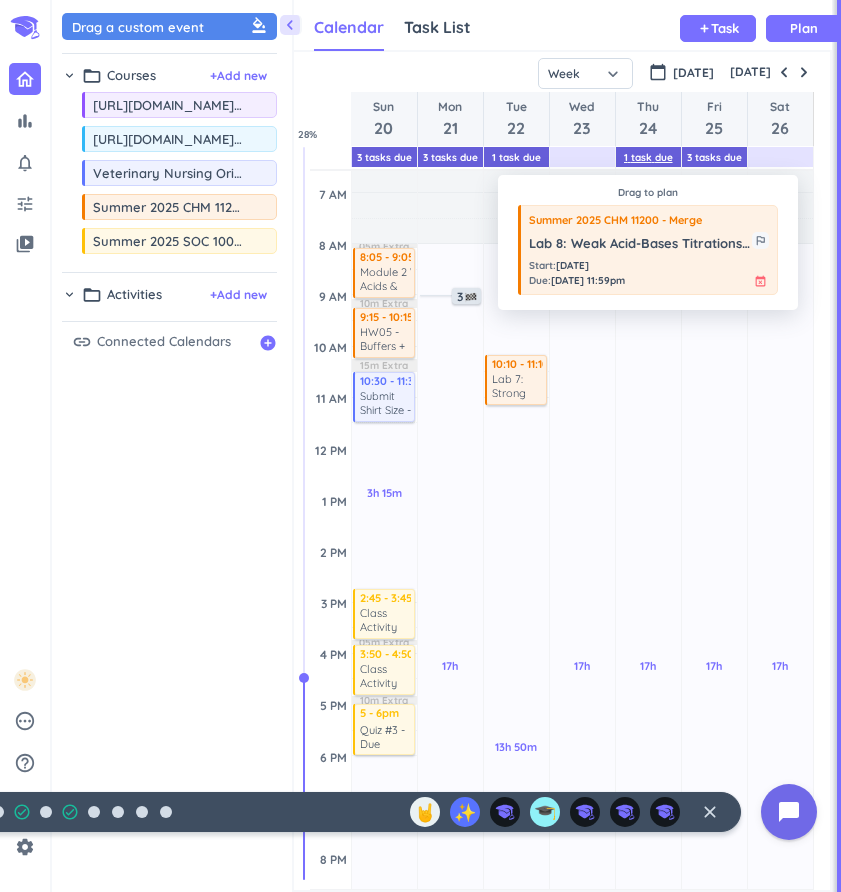 click on "1   Task   Due" at bounding box center (648, 157) 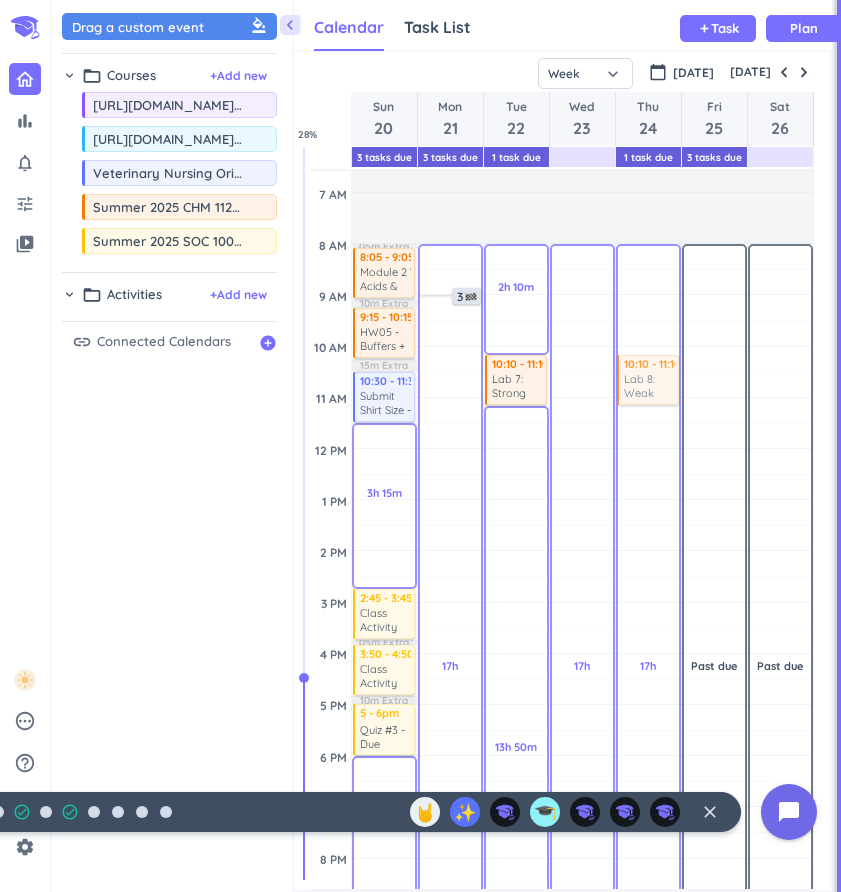 drag, startPoint x: 649, startPoint y: 254, endPoint x: 648, endPoint y: 357, distance: 103.00485 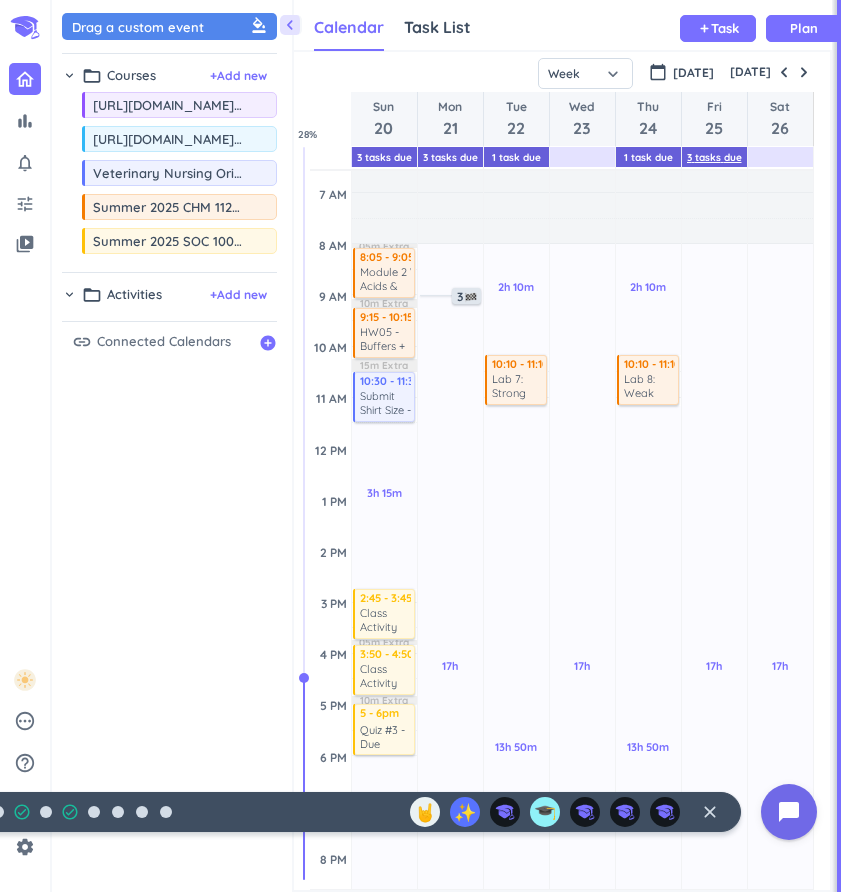 click on "3   Tasks   Due" at bounding box center [714, 157] 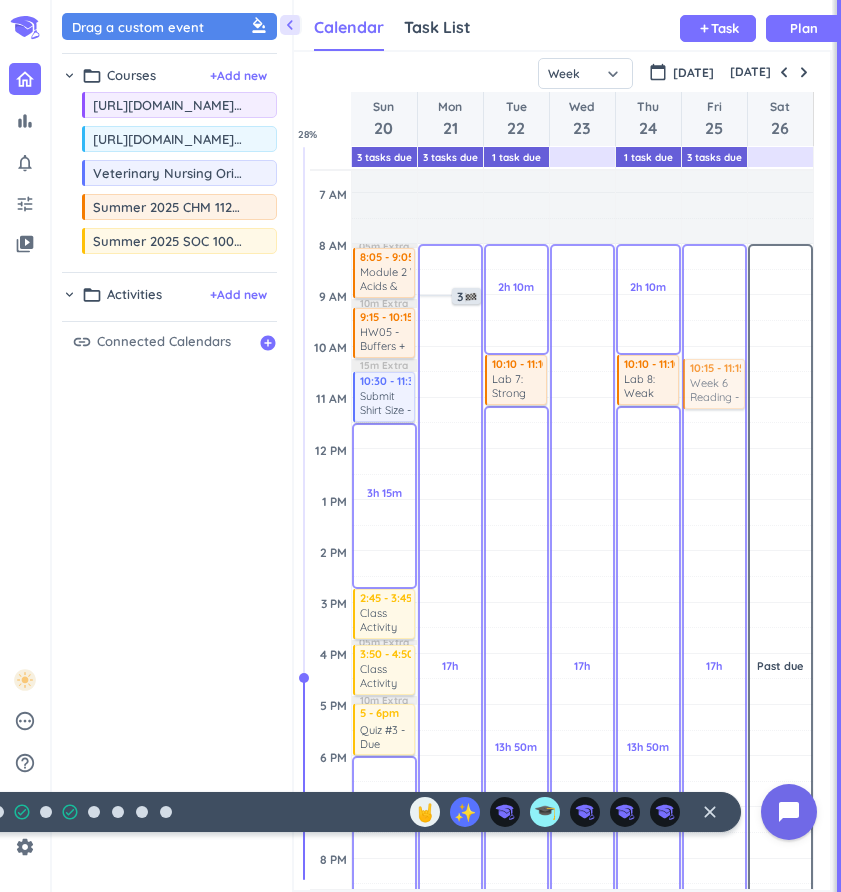 drag, startPoint x: 692, startPoint y: 268, endPoint x: 700, endPoint y: 355, distance: 87.36704 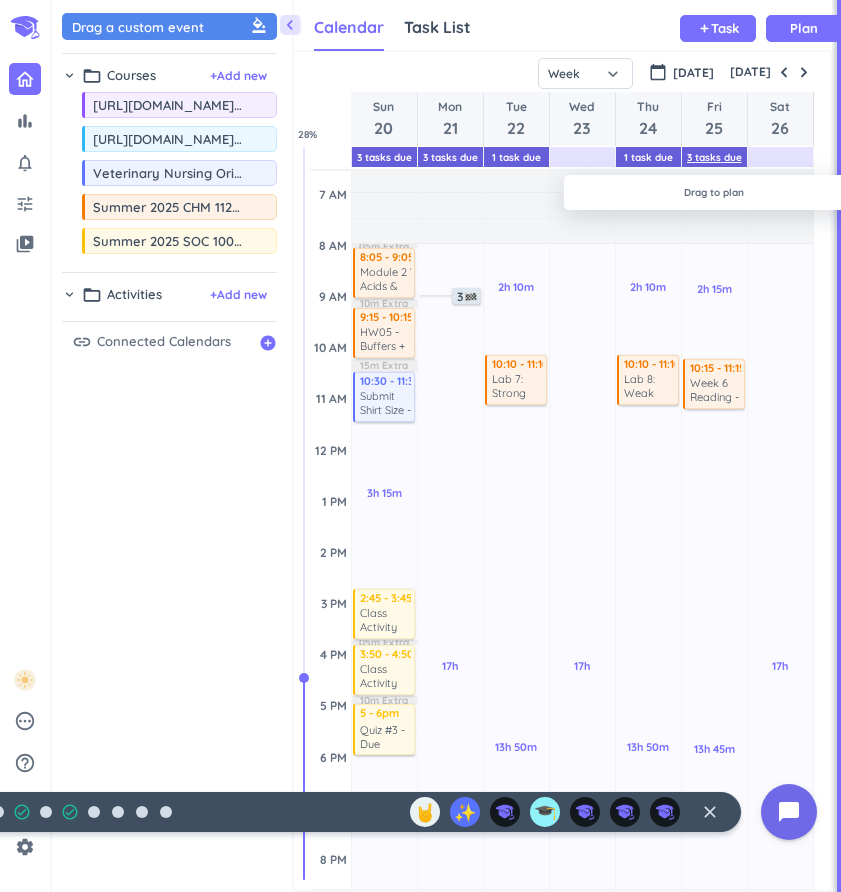 click on "3   Tasks   Due" at bounding box center (714, 157) 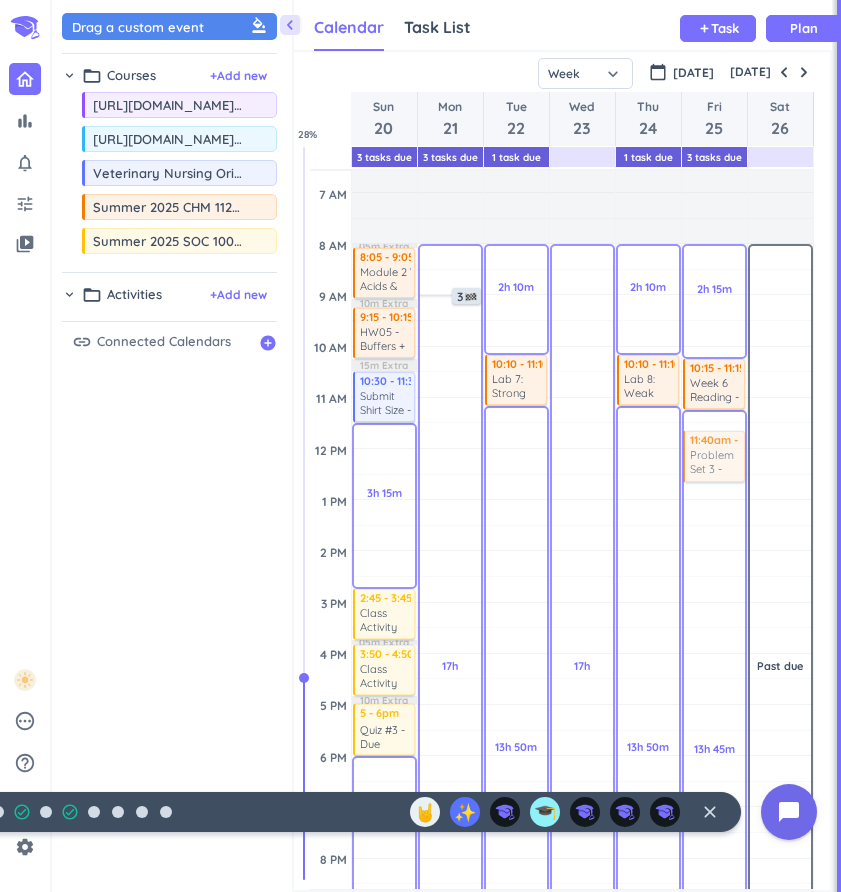 drag, startPoint x: 696, startPoint y: 379, endPoint x: 697, endPoint y: 435, distance: 56.008926 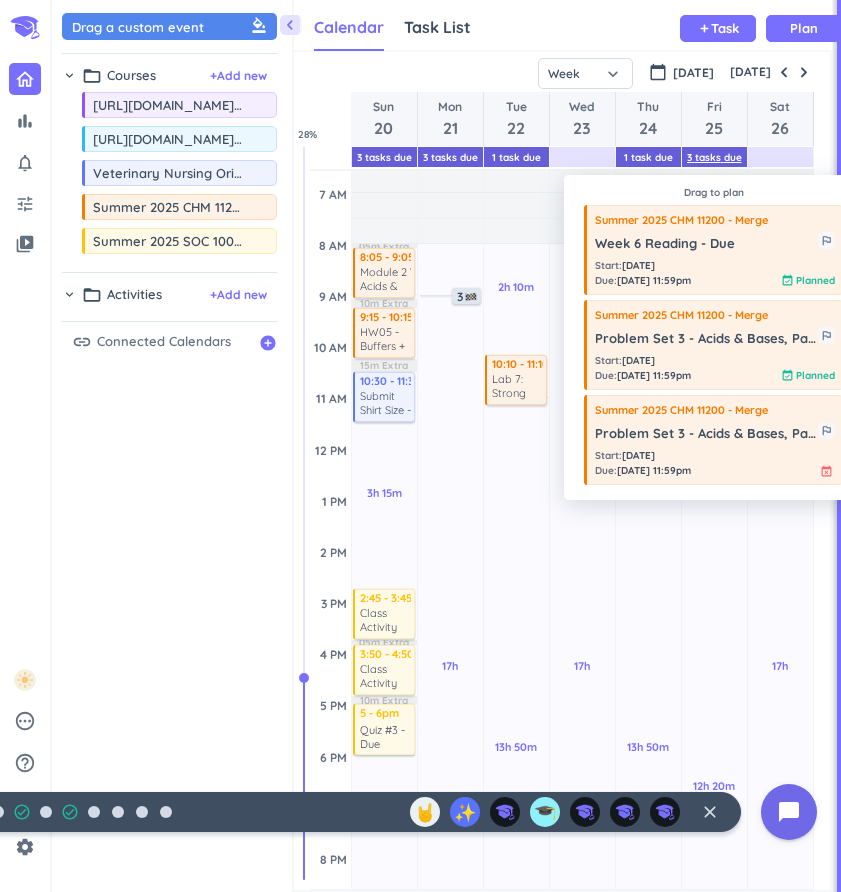 click on "3   Tasks   Due" at bounding box center [714, 157] 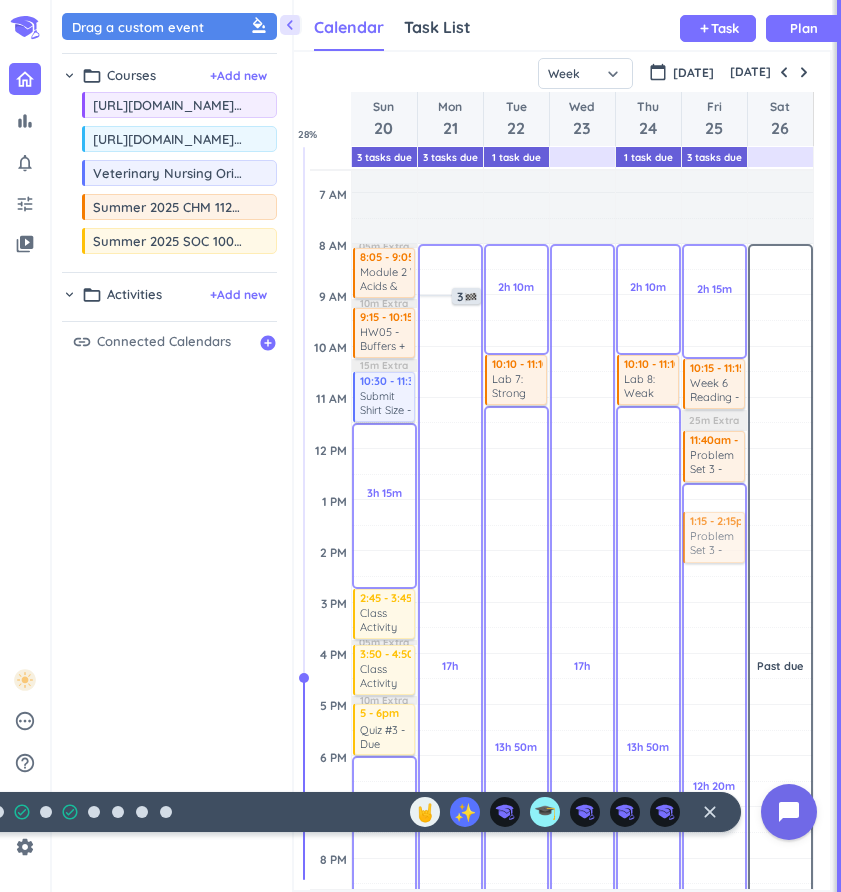 drag, startPoint x: 671, startPoint y: 438, endPoint x: 702, endPoint y: 509, distance: 77.47257 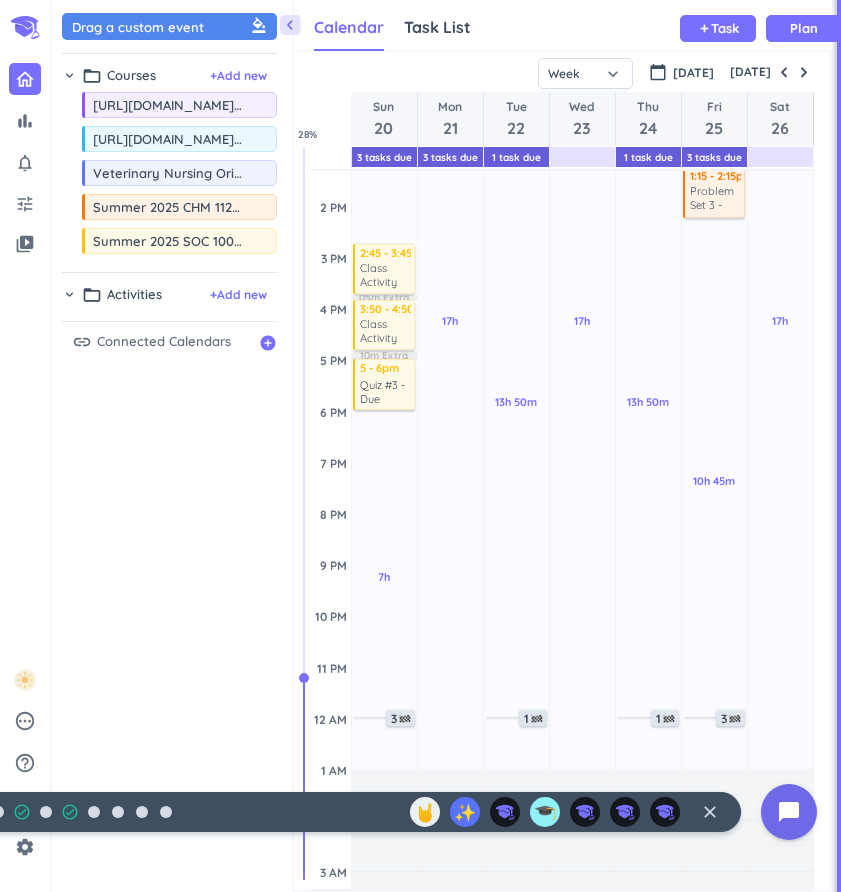 scroll, scrollTop: 479, scrollLeft: 0, axis: vertical 